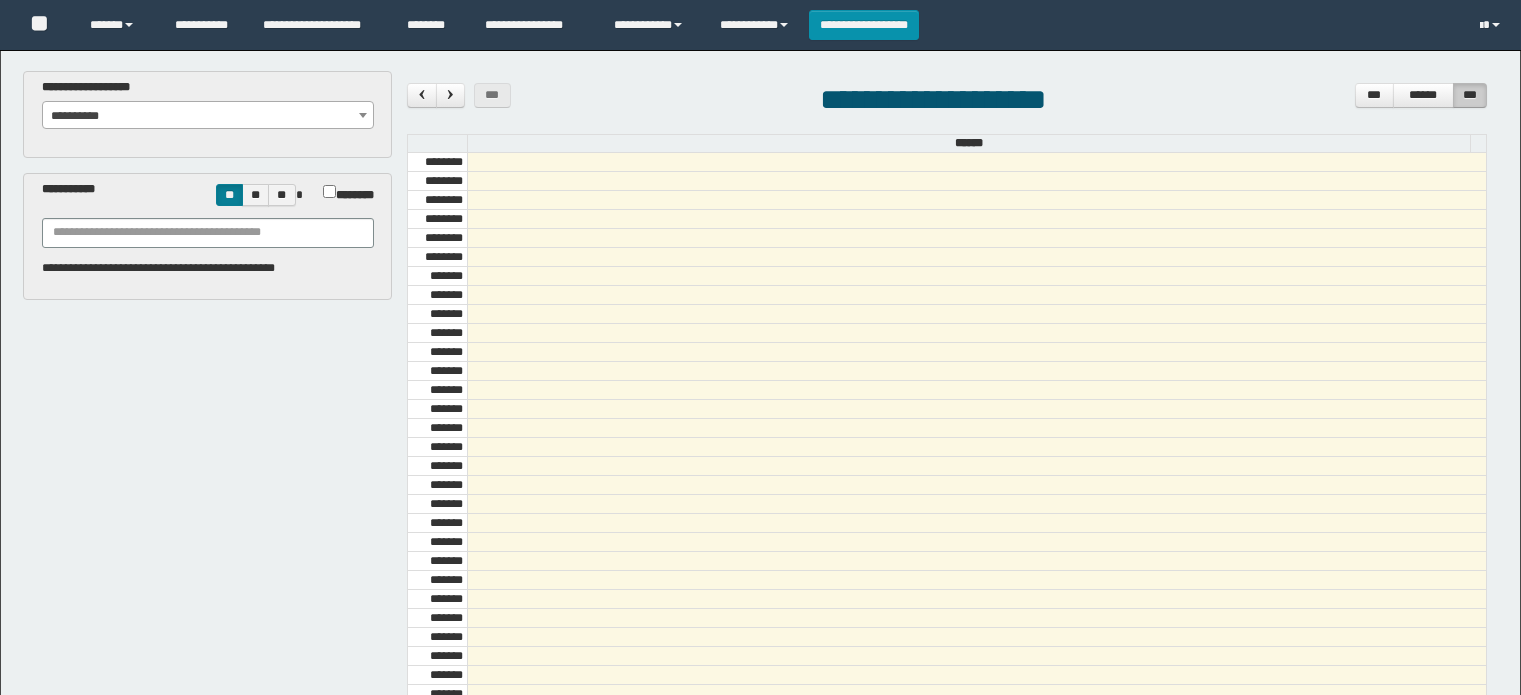 scroll, scrollTop: 0, scrollLeft: 0, axis: both 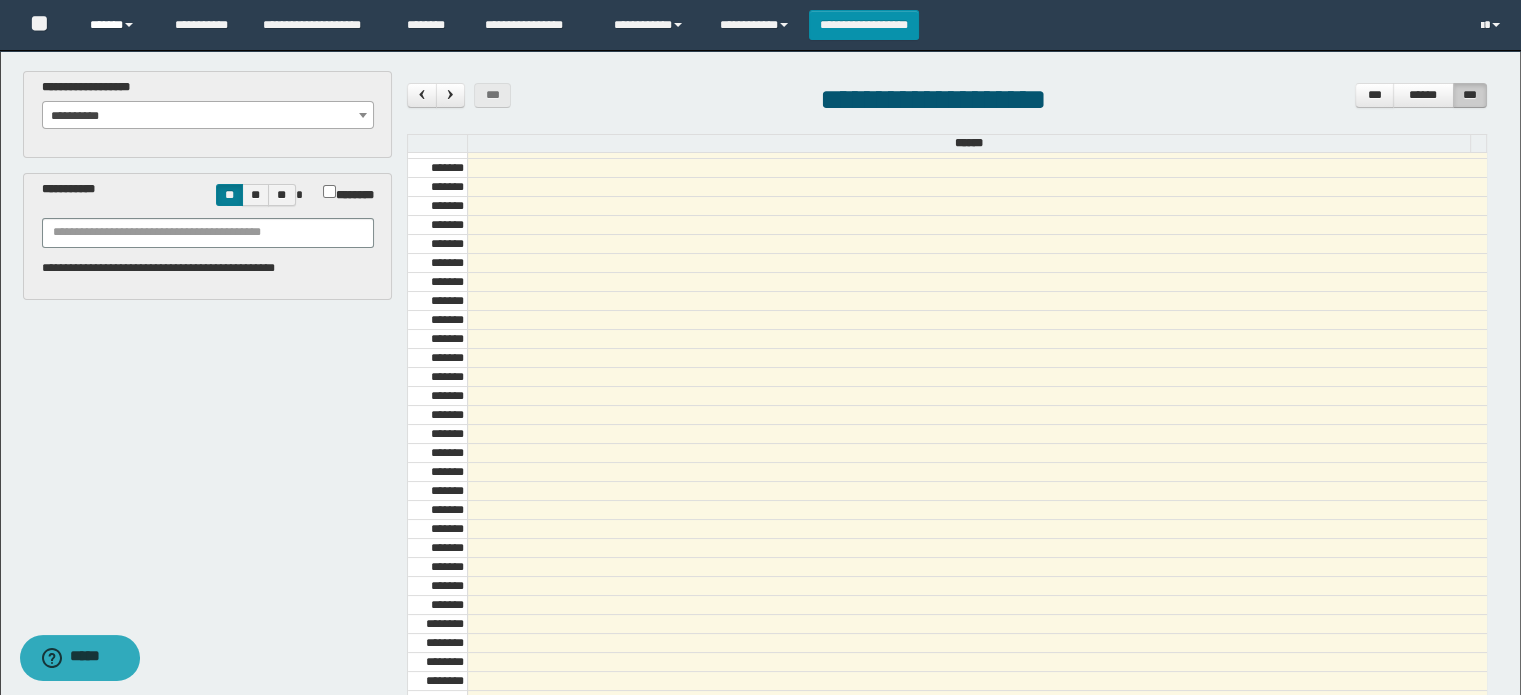 click on "******" at bounding box center (117, 25) 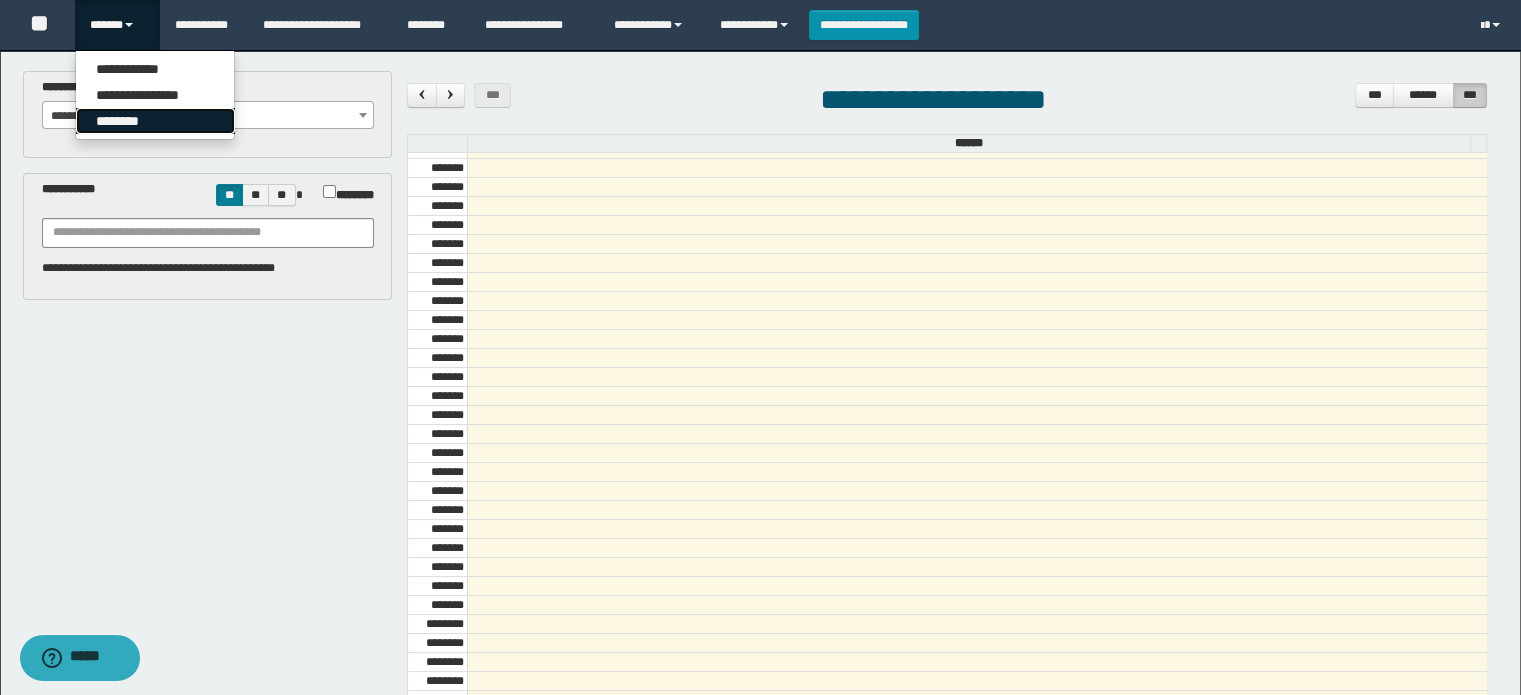 click on "********" at bounding box center [155, 121] 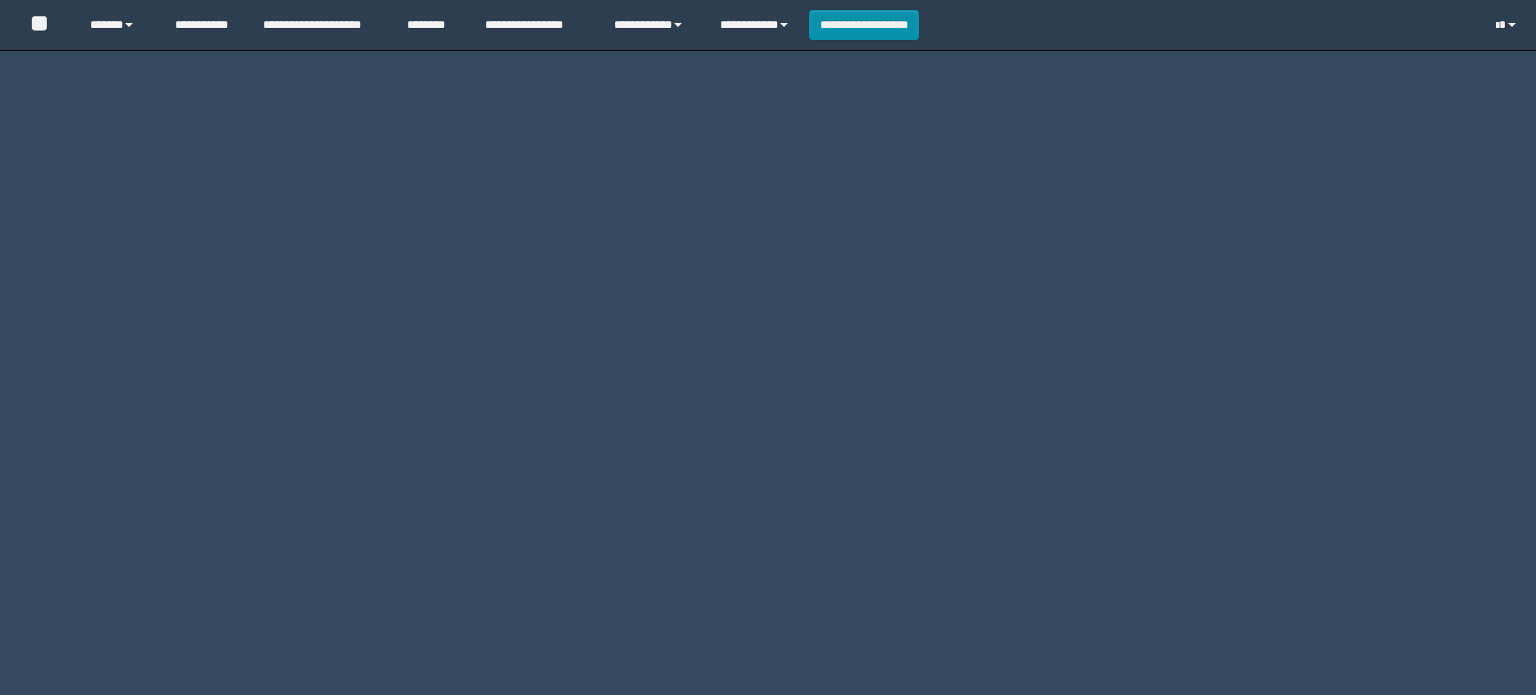 scroll, scrollTop: 0, scrollLeft: 0, axis: both 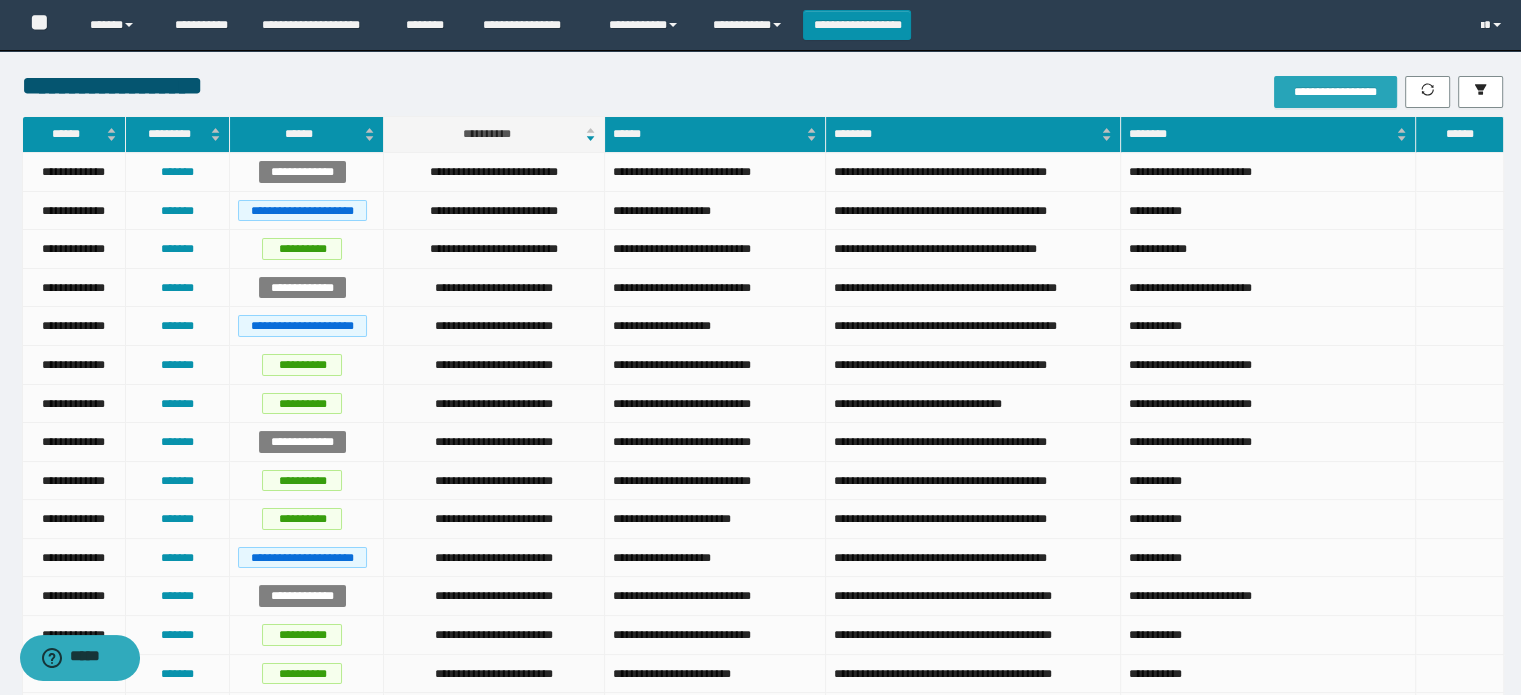 click on "**********" at bounding box center [1335, 92] 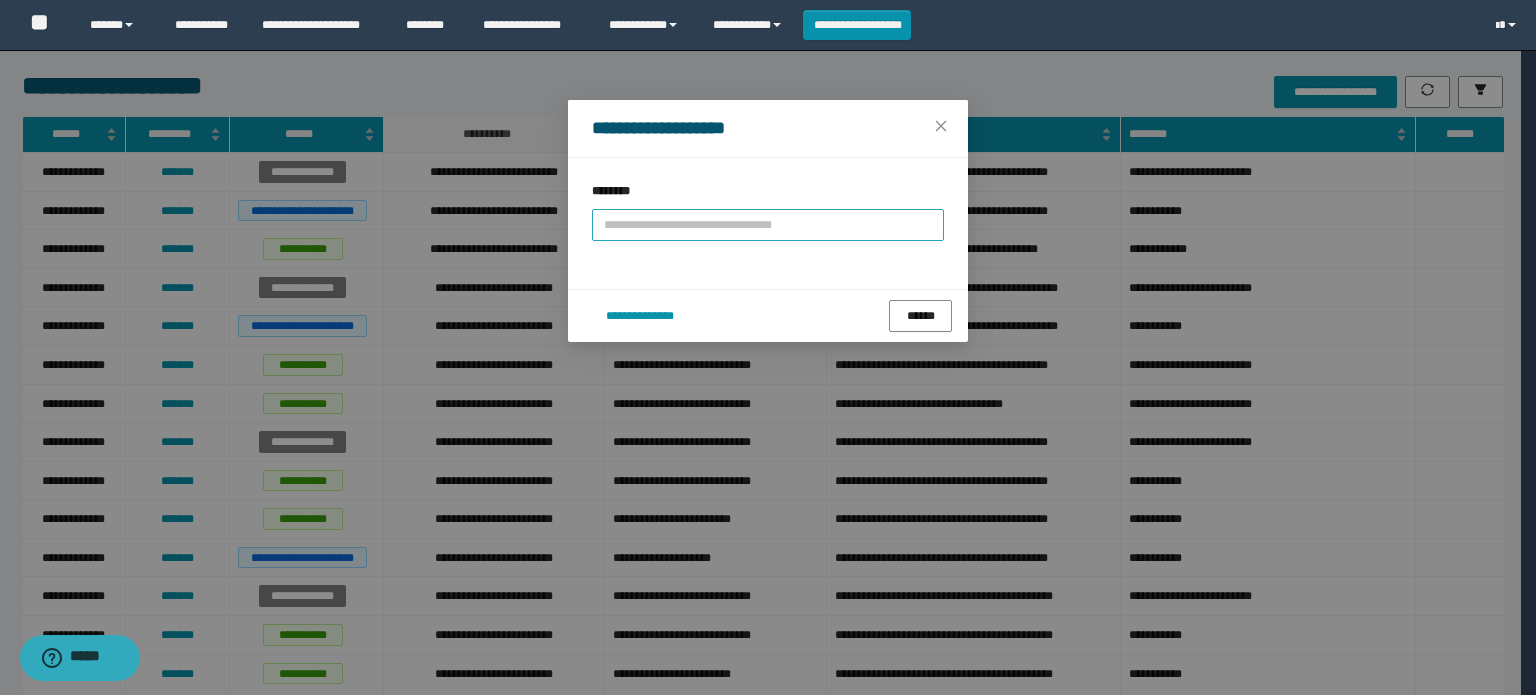 click at bounding box center [768, 225] 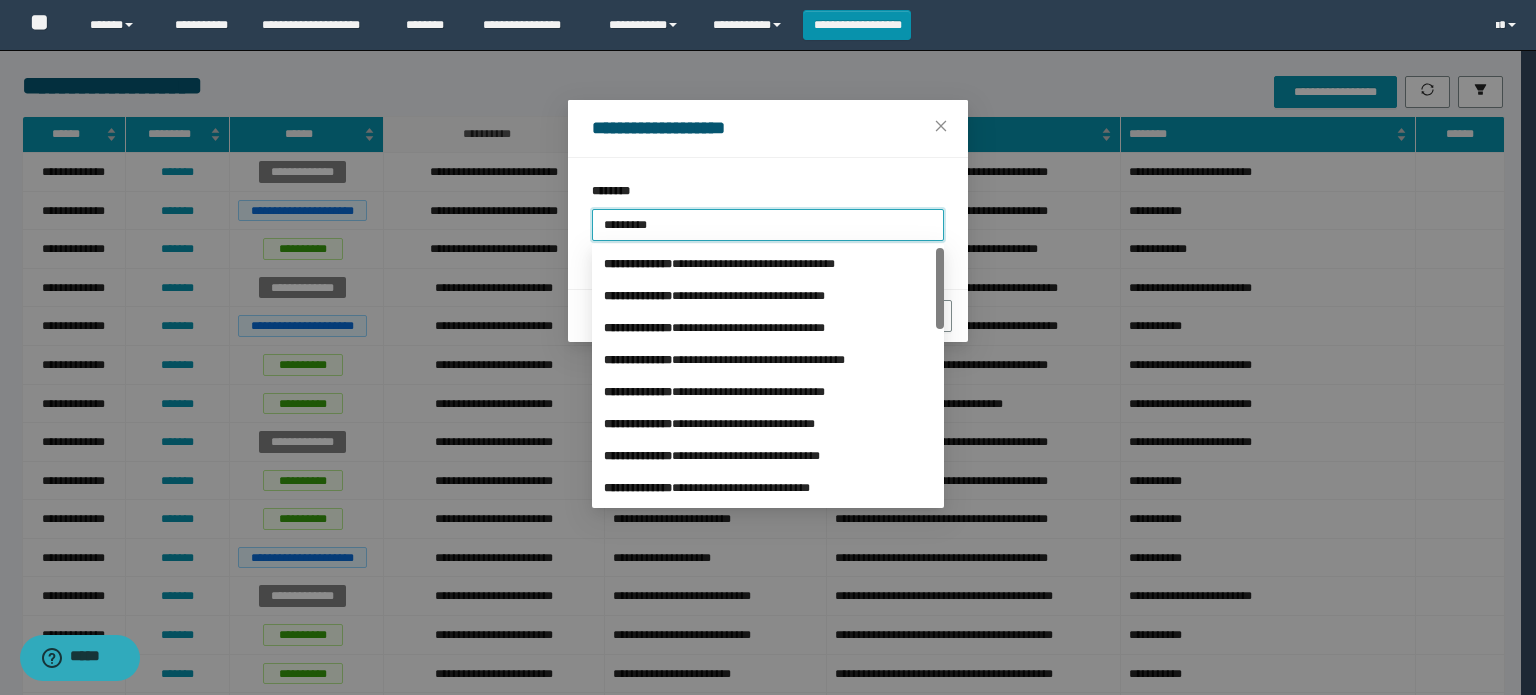 type on "**********" 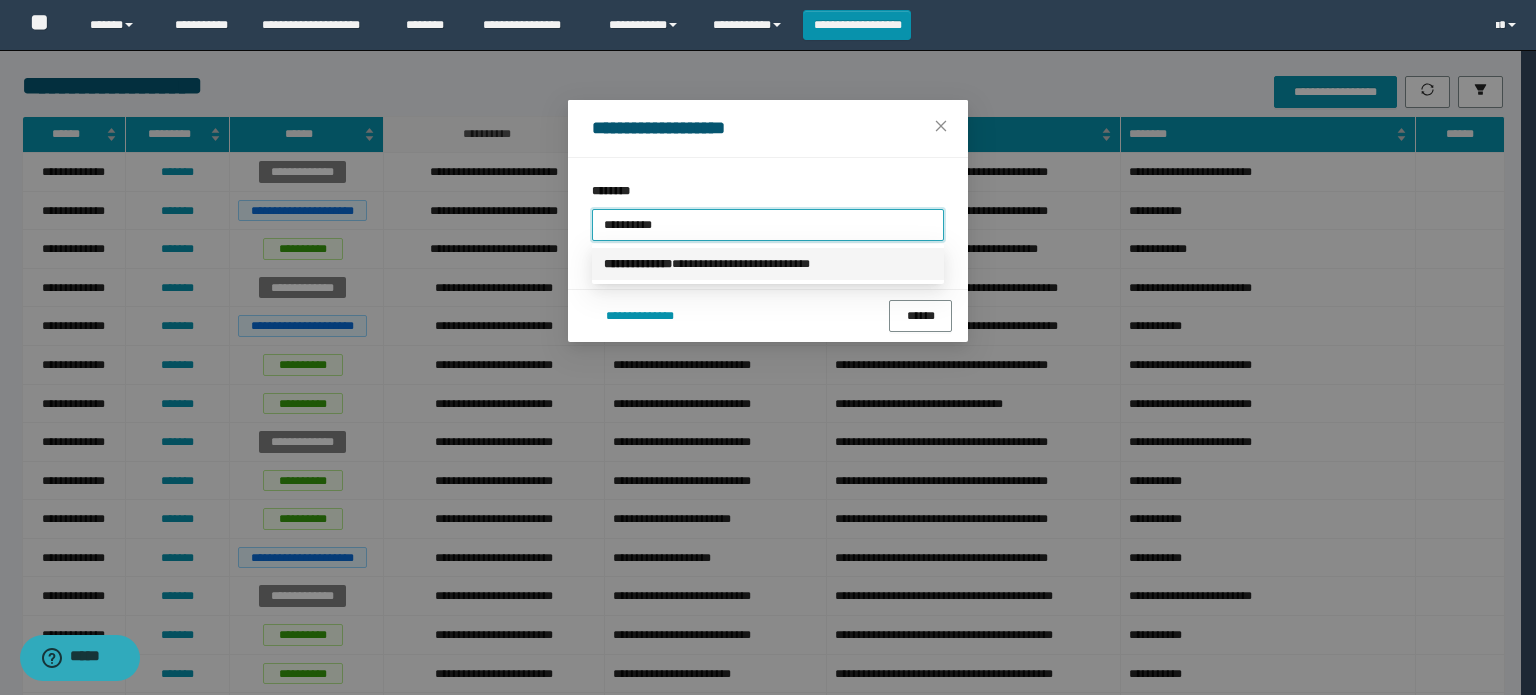 click on "**********" at bounding box center [638, 264] 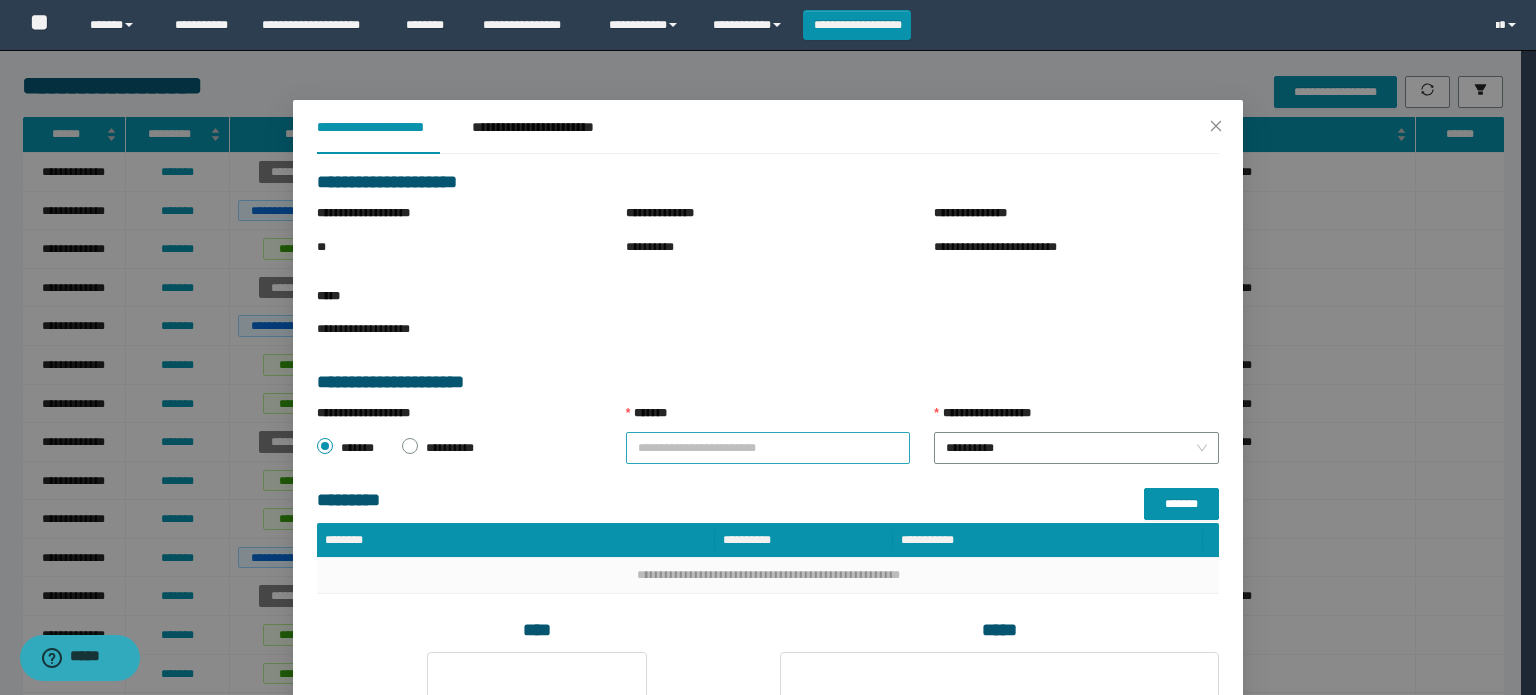 click on "*******" at bounding box center (768, 448) 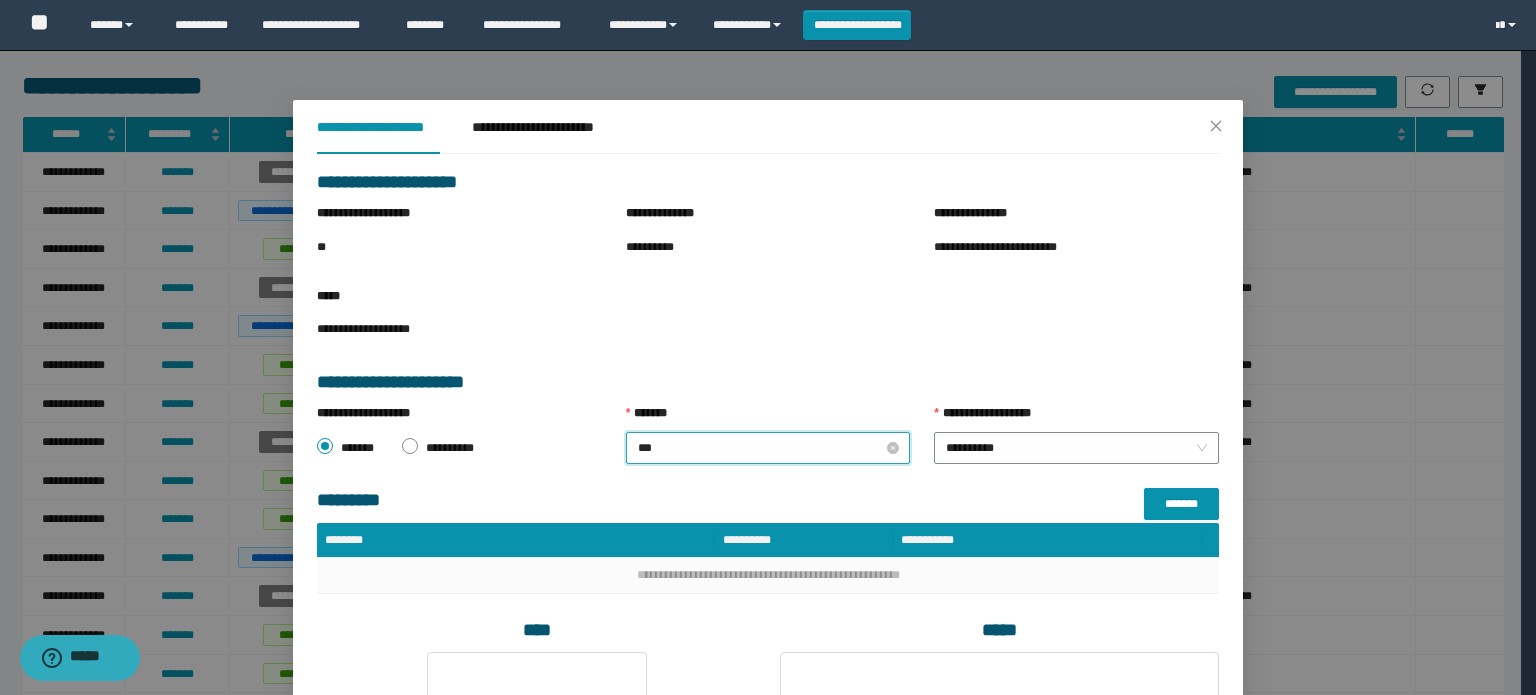 type on "****" 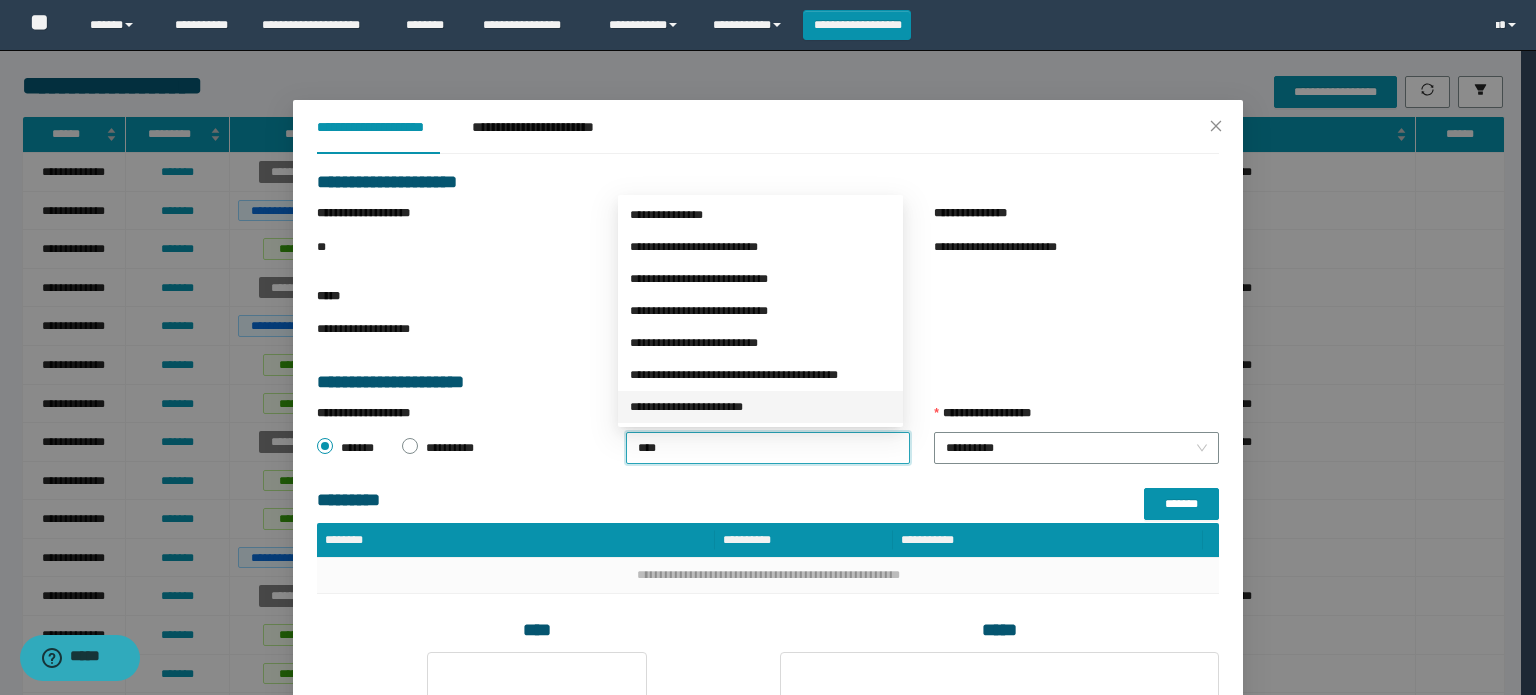 drag, startPoint x: 706, startPoint y: 407, endPoint x: 812, endPoint y: 347, distance: 121.80312 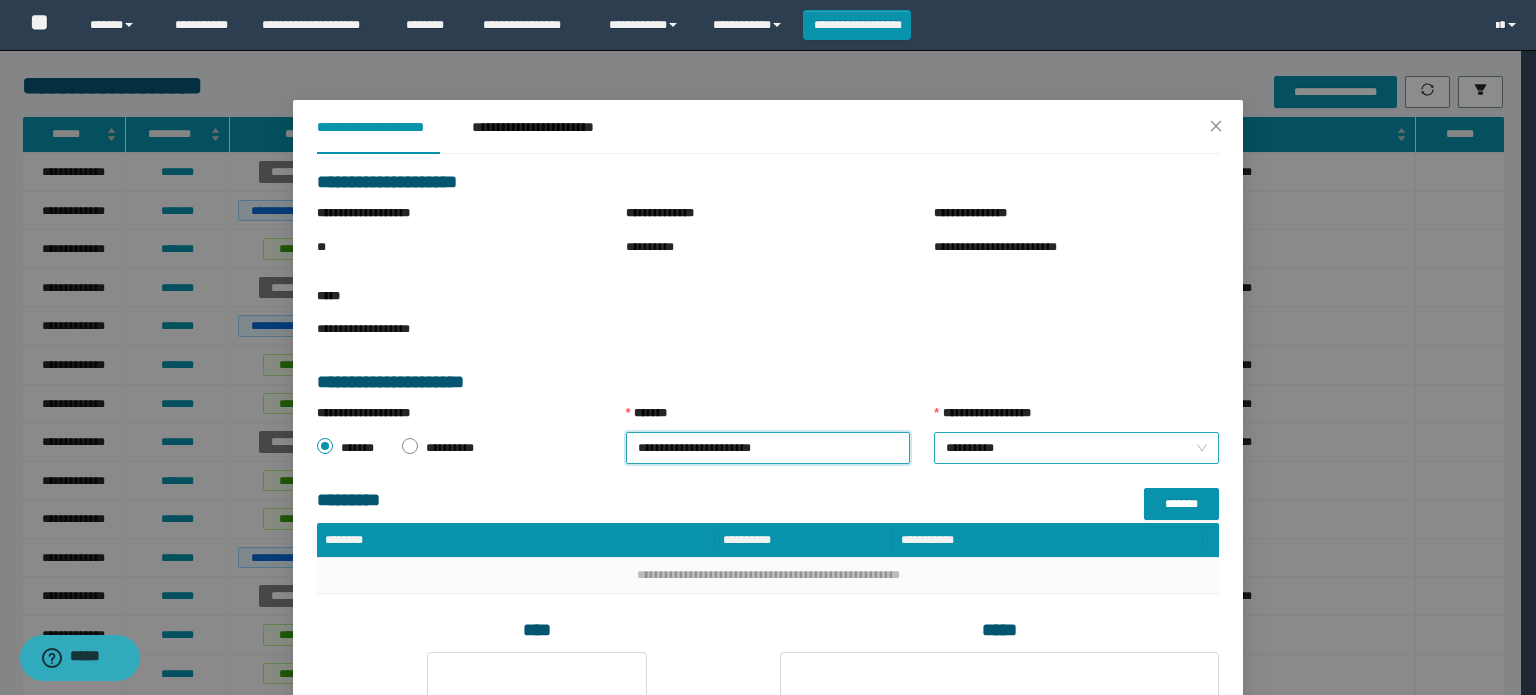 click on "**********" at bounding box center [1076, 448] 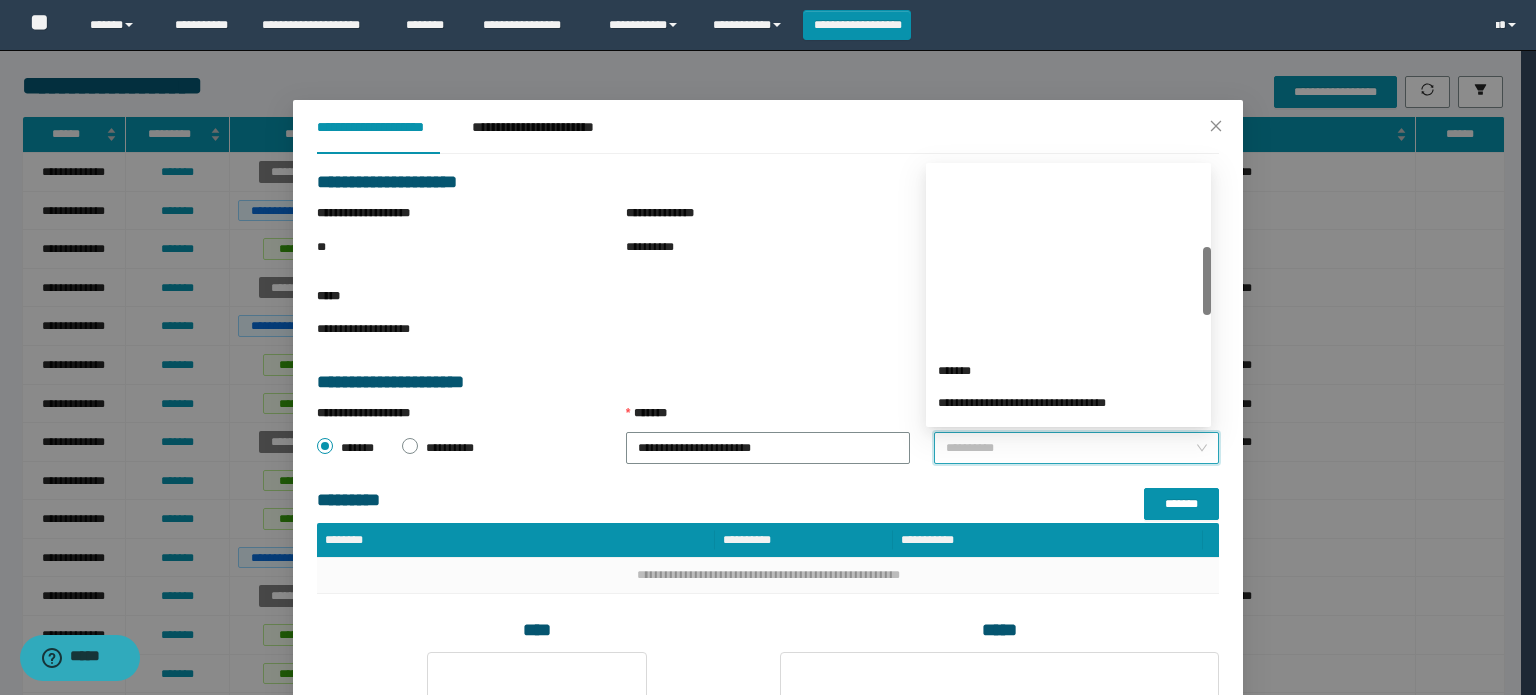 scroll, scrollTop: 300, scrollLeft: 0, axis: vertical 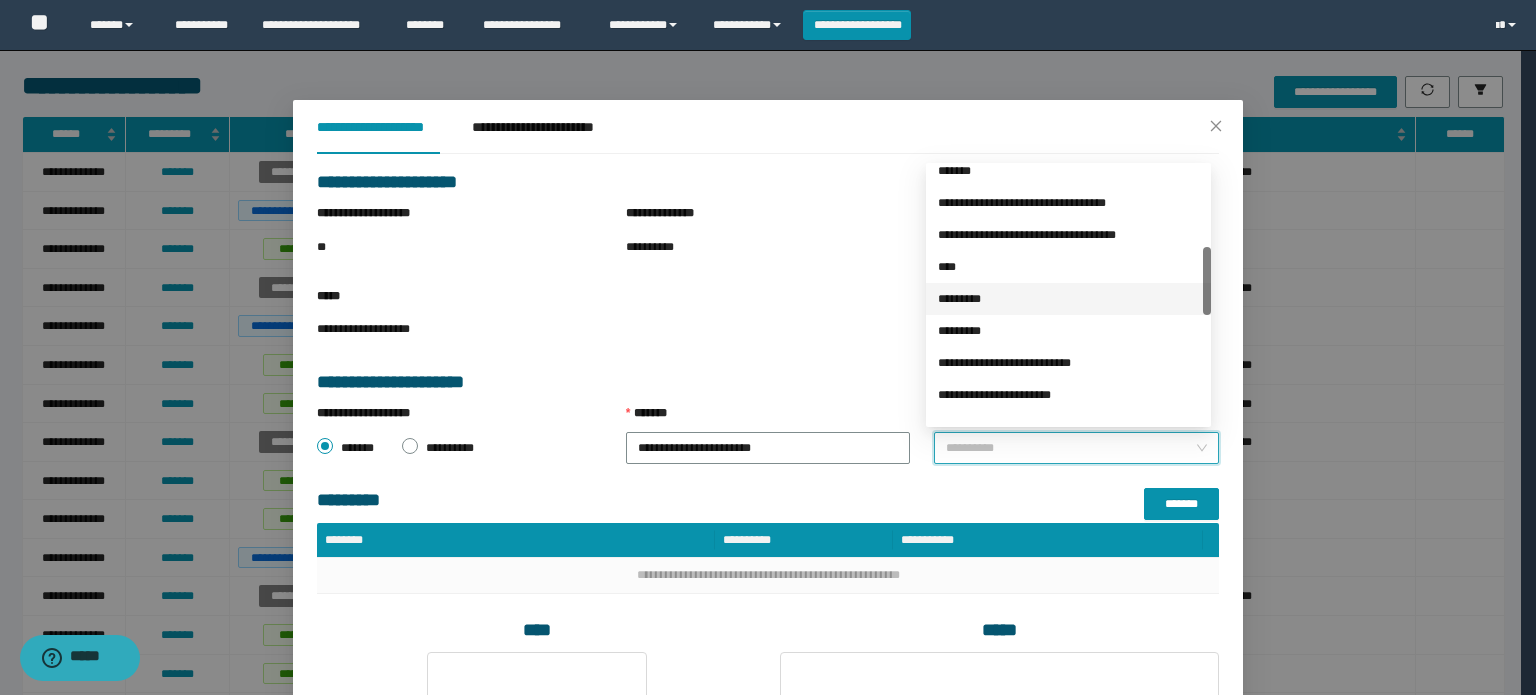 click on "*********" at bounding box center [1068, 299] 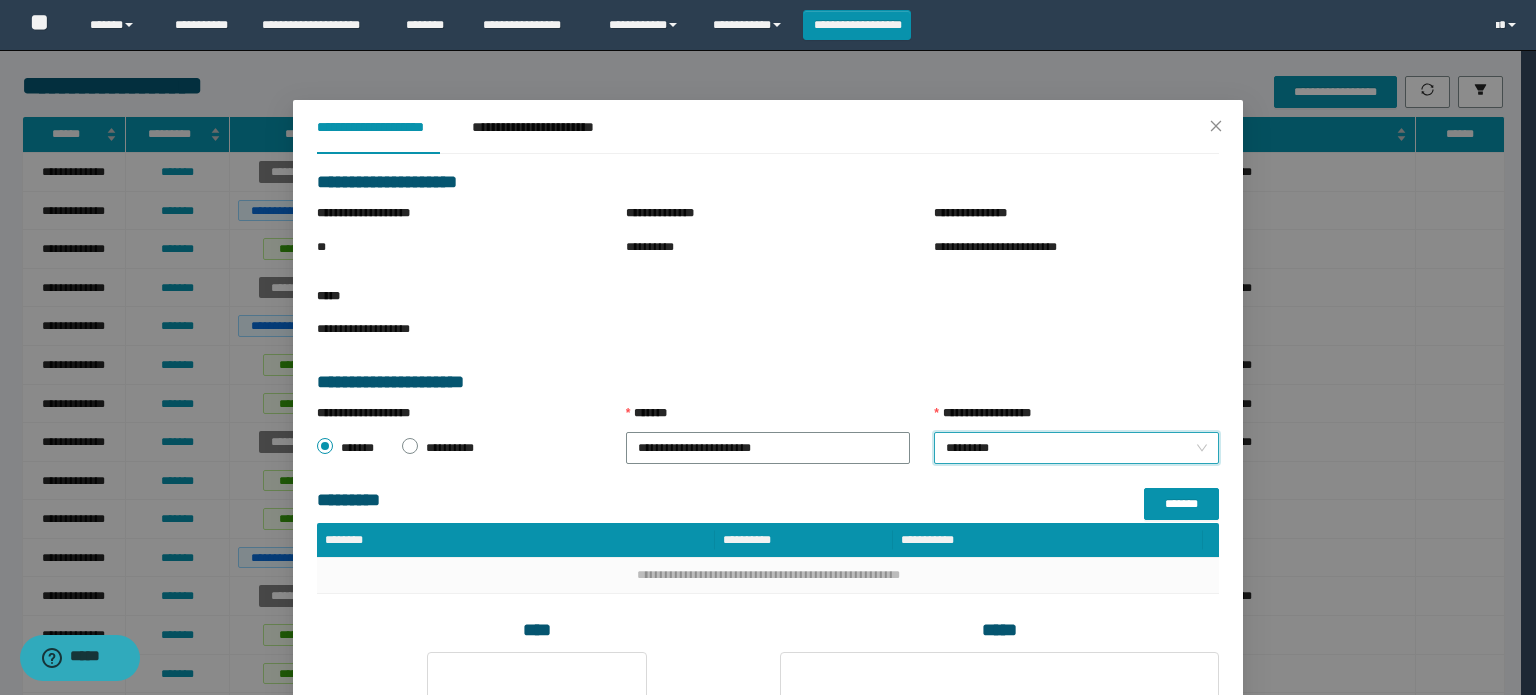 click on "[FIRST] [LAST] [STREET_NAME]" at bounding box center (1076, 446) 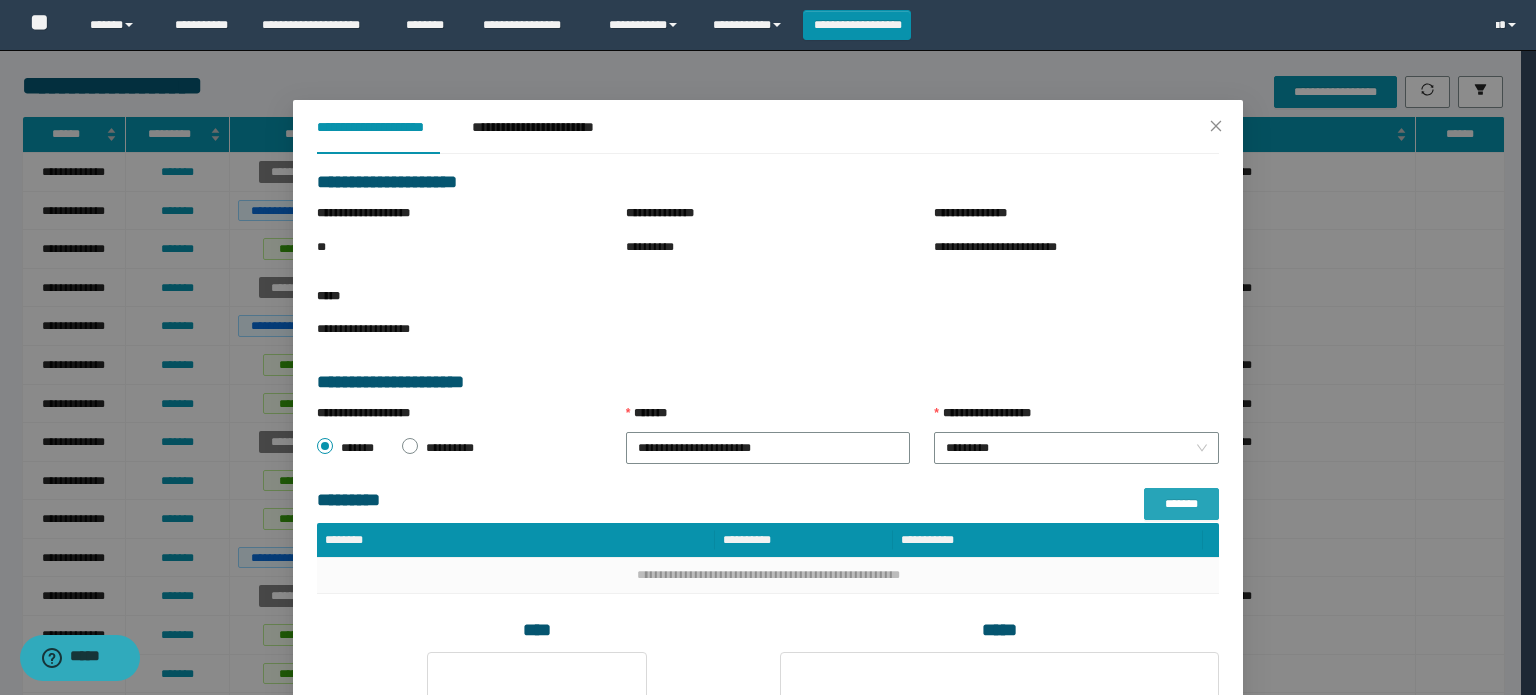 click on "*******" at bounding box center [1181, 504] 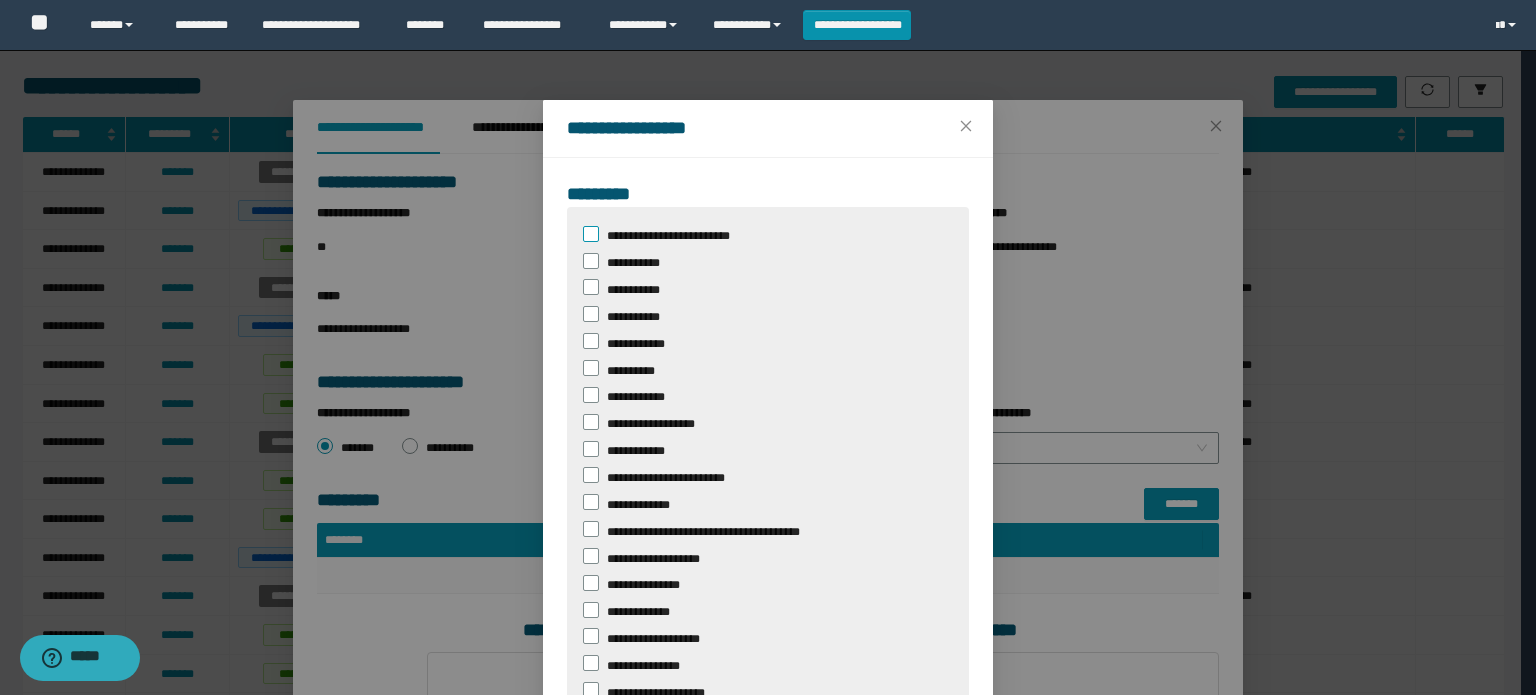 click at bounding box center [591, 234] 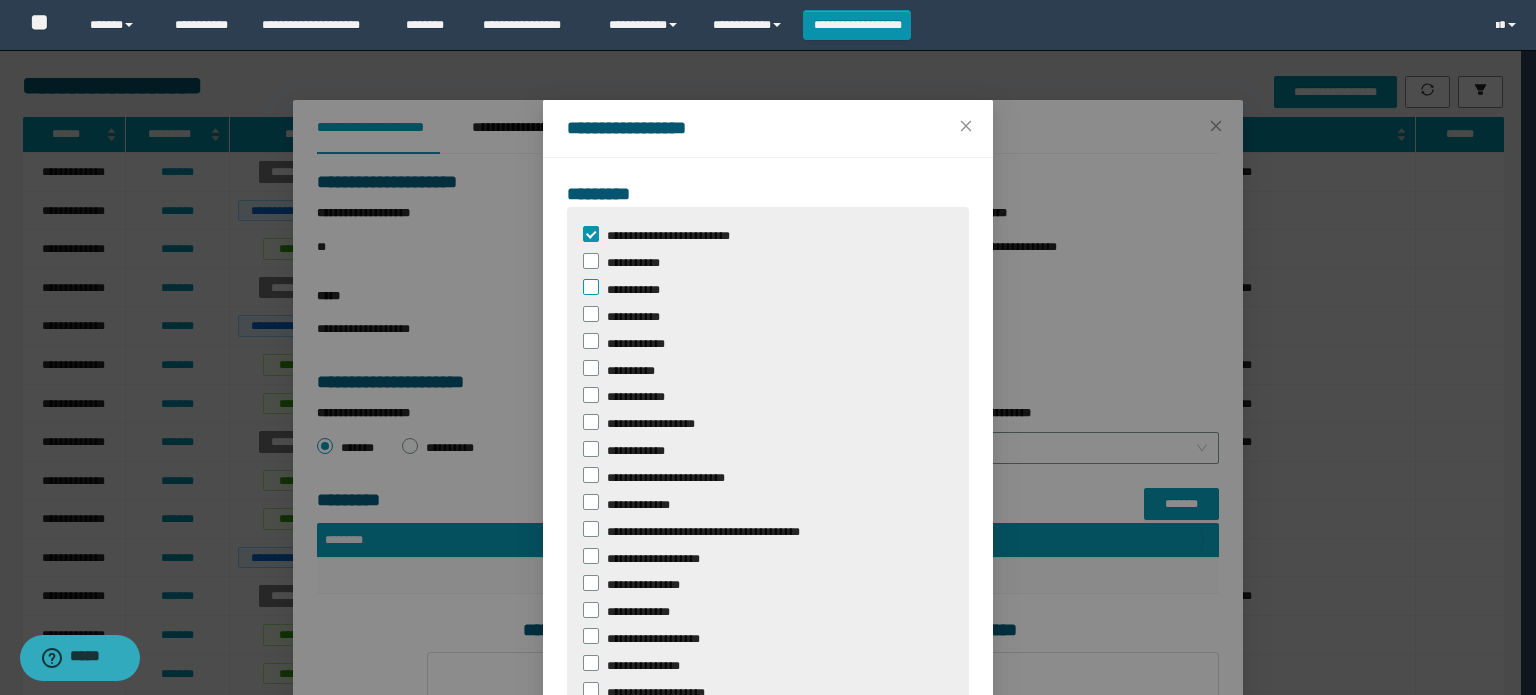 click on "**********" at bounding box center [636, 290] 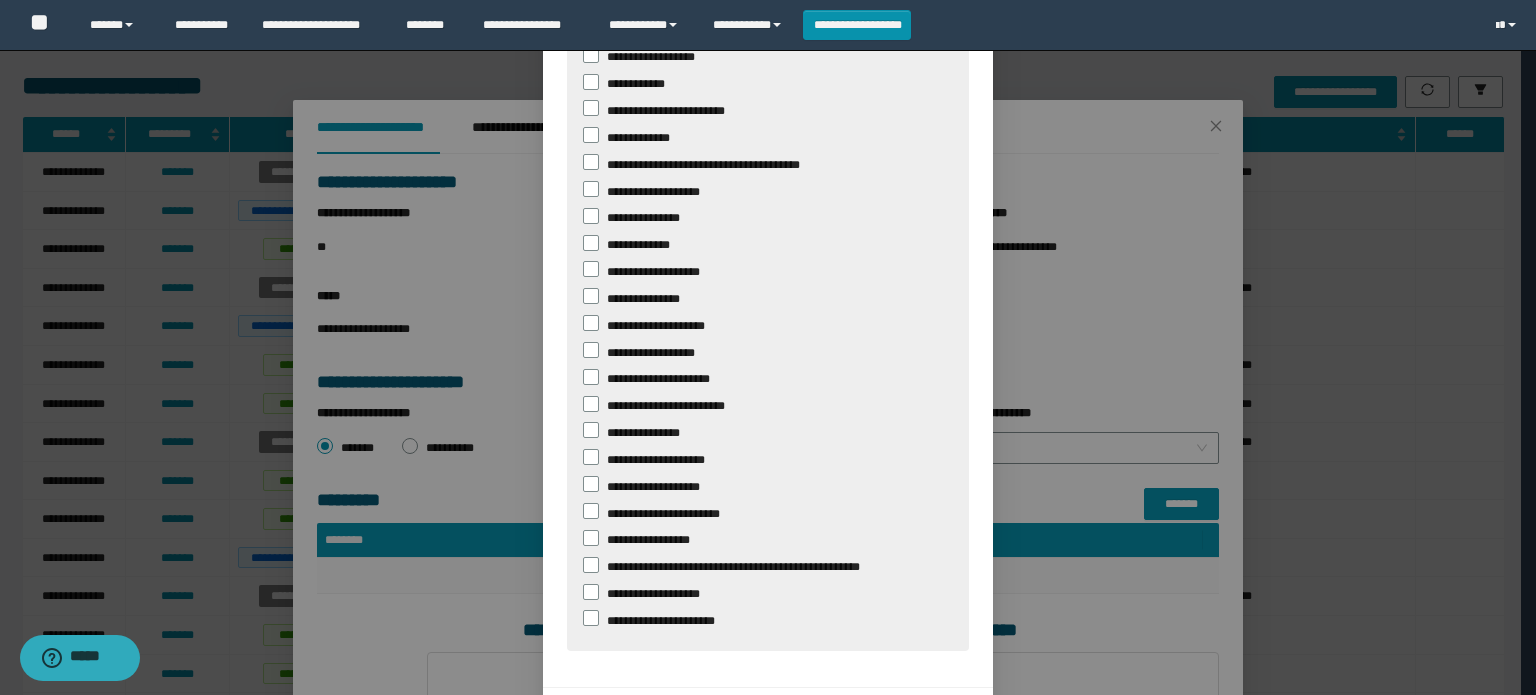 scroll, scrollTop: 388, scrollLeft: 0, axis: vertical 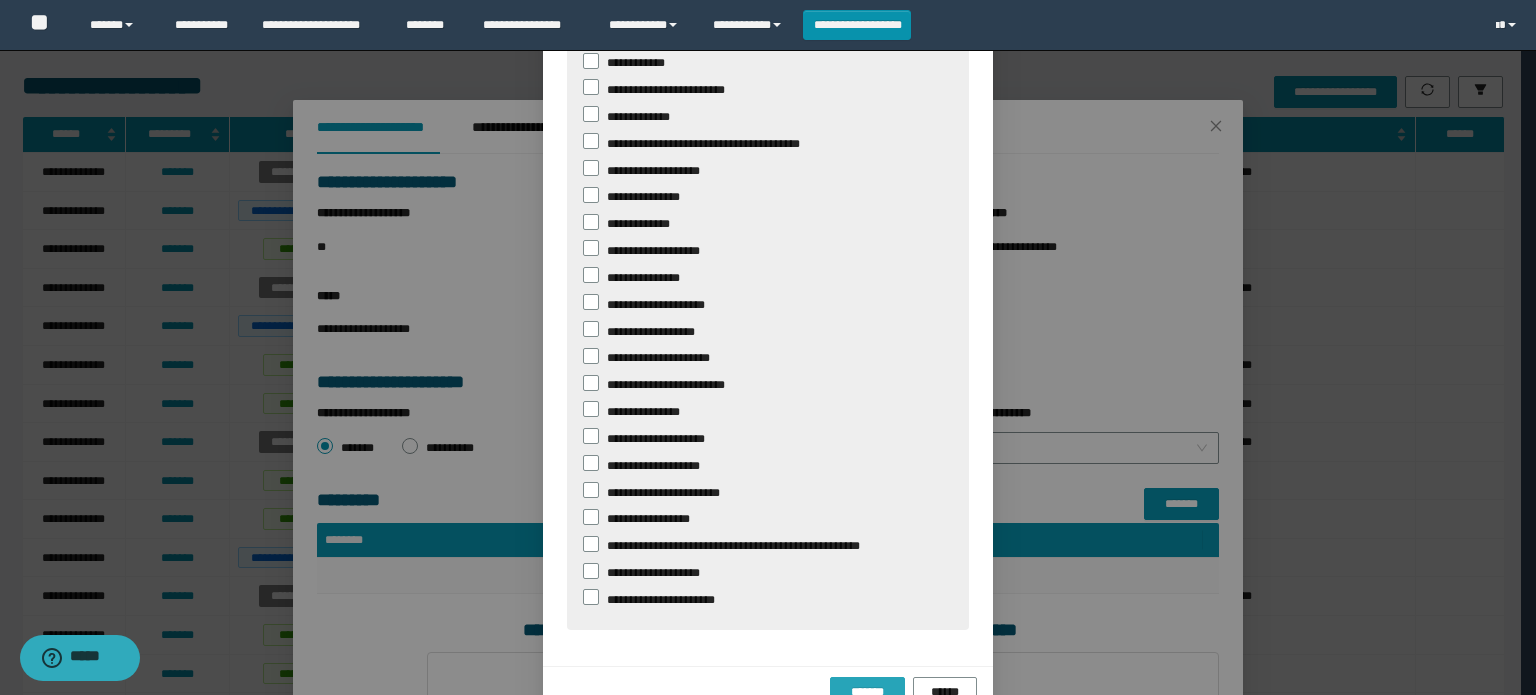 click on "*******" at bounding box center [867, 692] 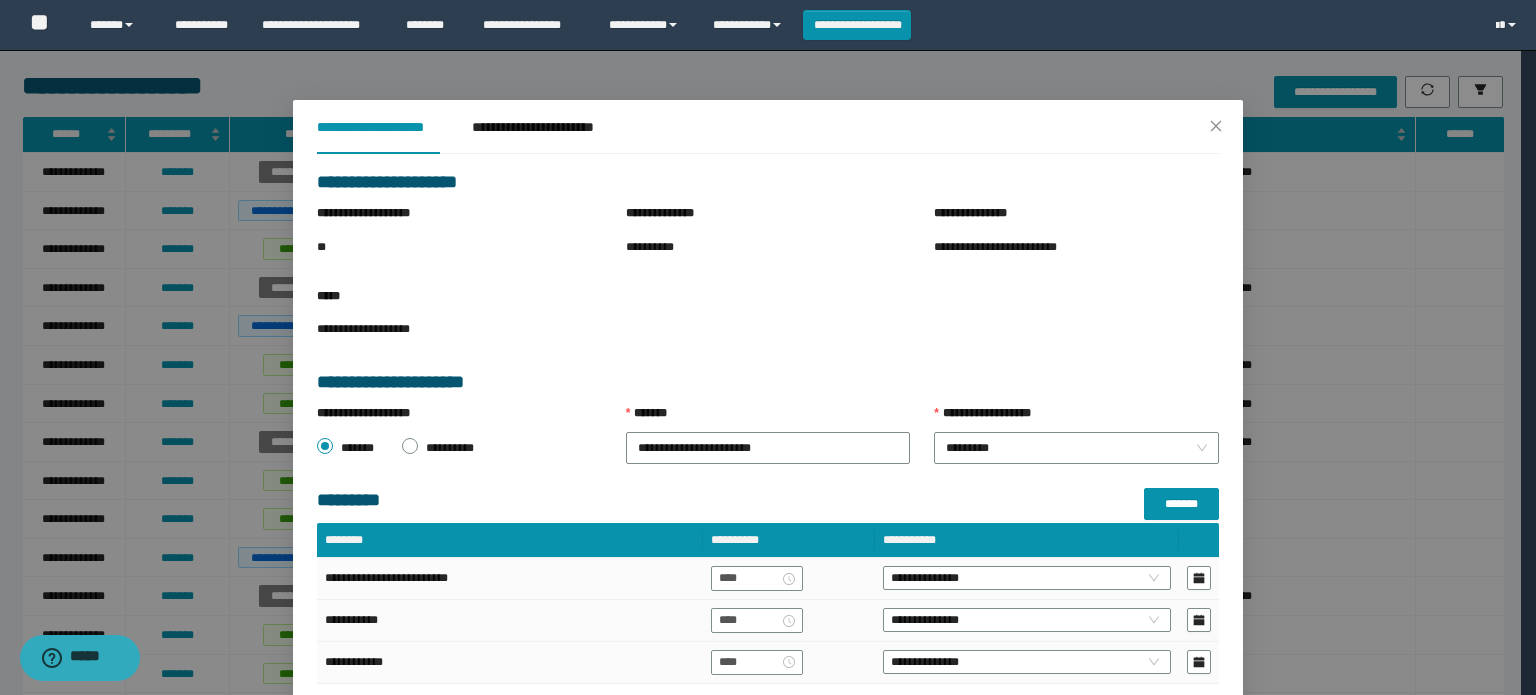 scroll, scrollTop: 288, scrollLeft: 0, axis: vertical 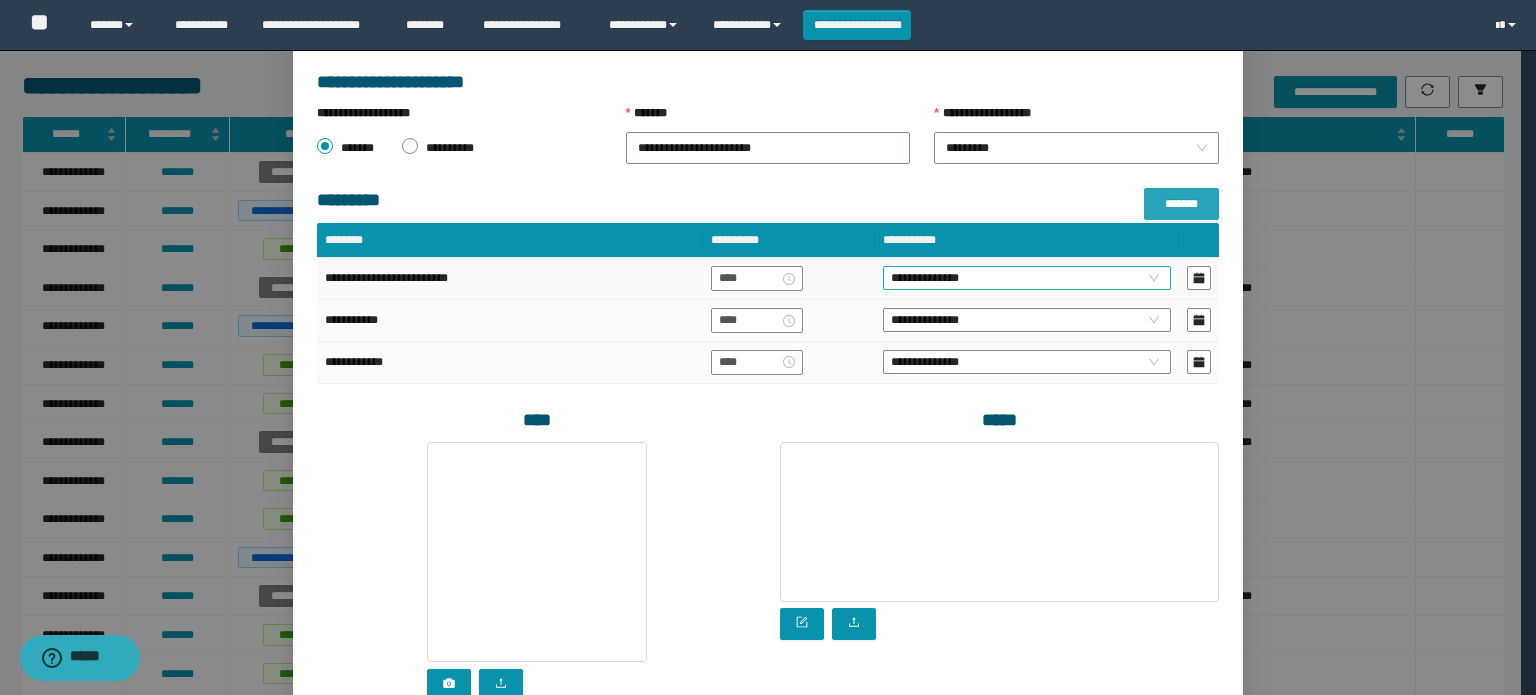 click on "**********" at bounding box center (1027, 278) 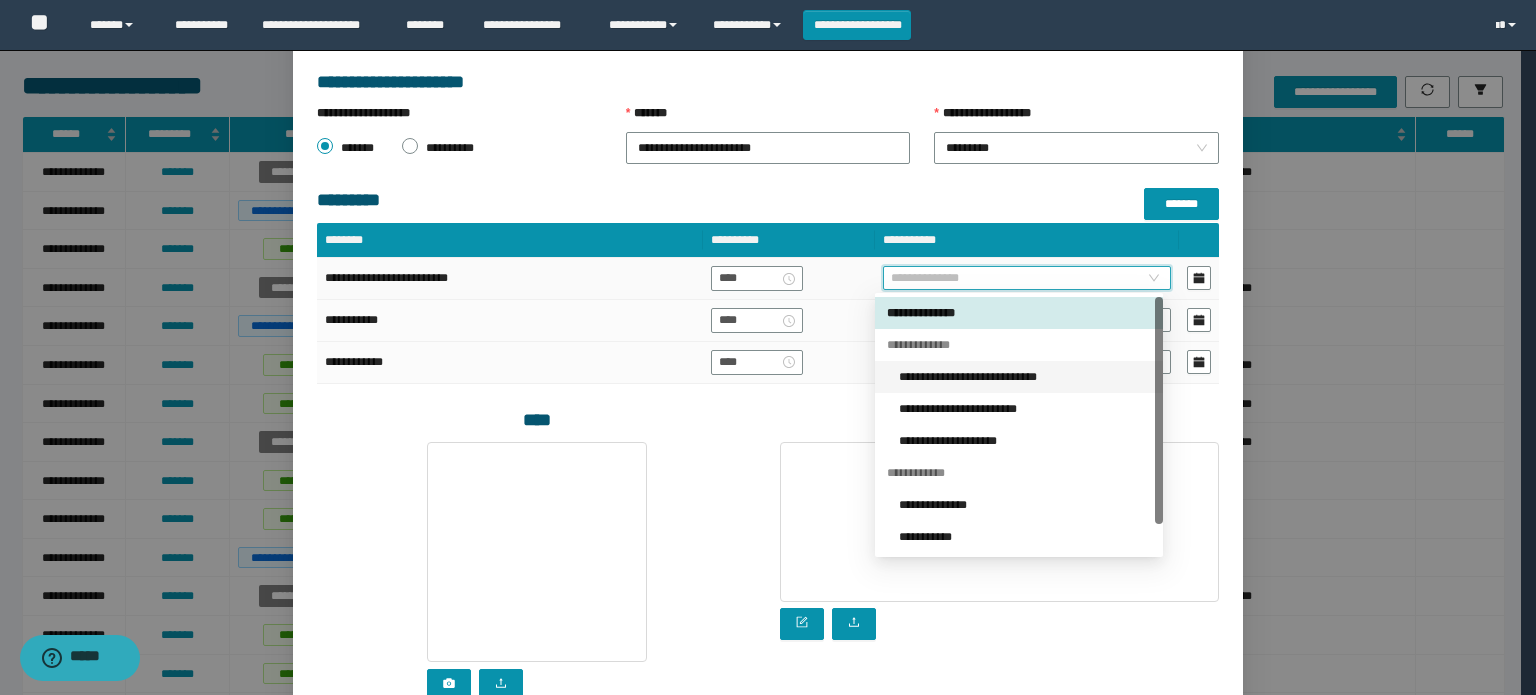 click on "**********" at bounding box center [1025, 377] 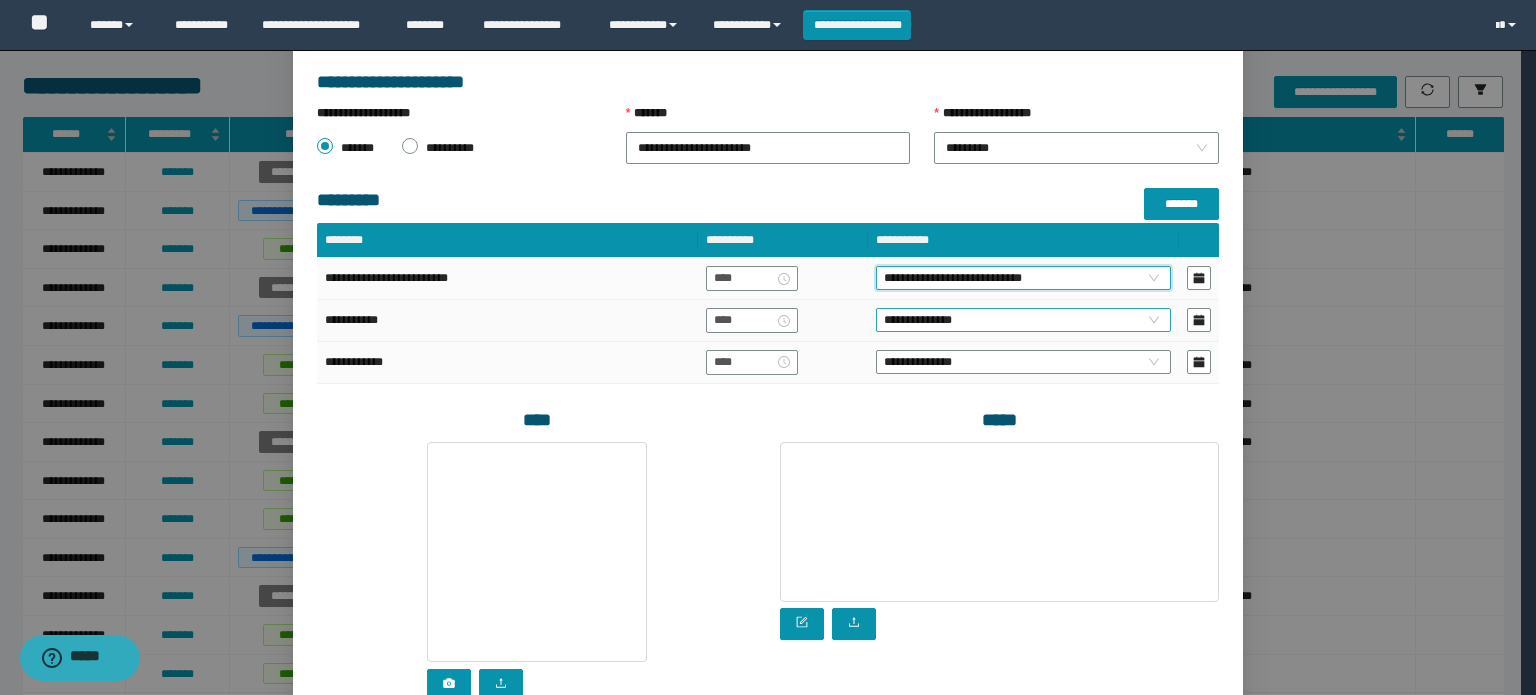 click on "**********" at bounding box center (1023, 320) 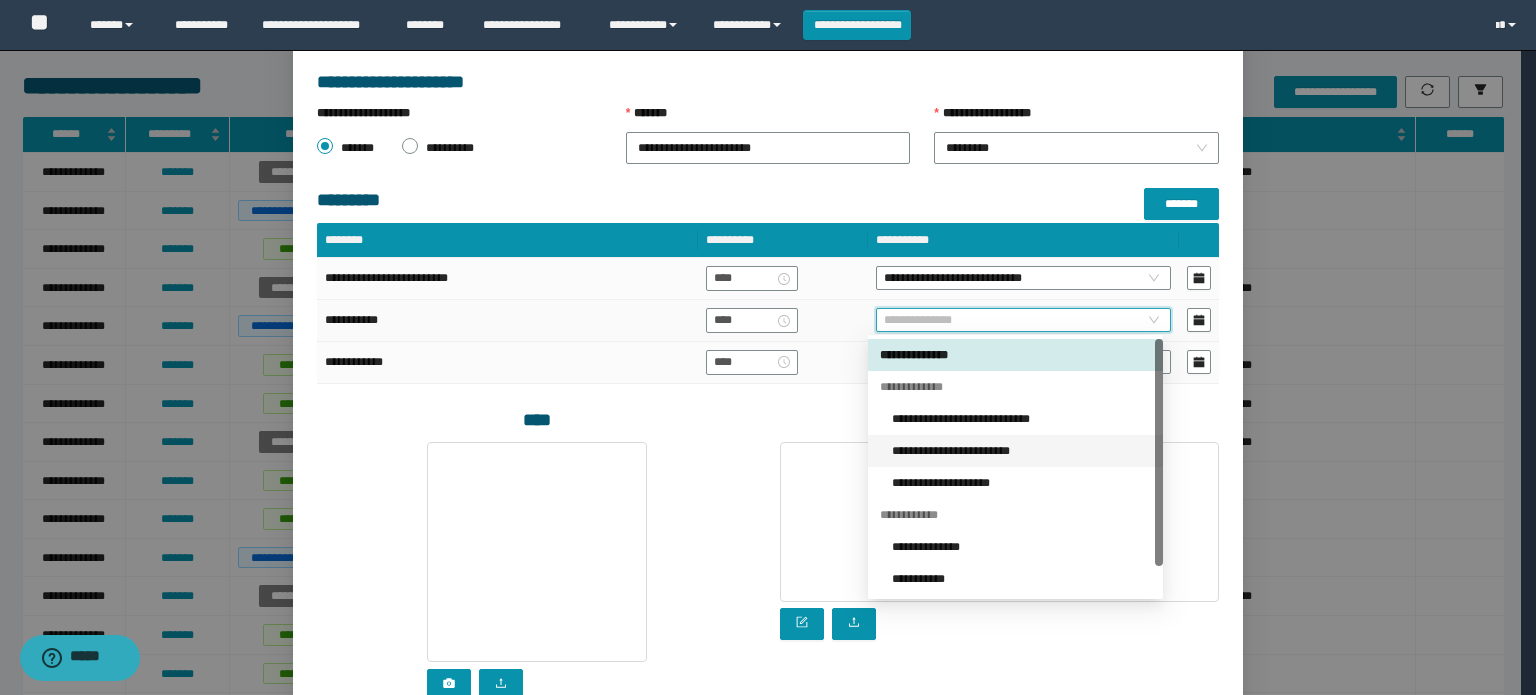 click on "**********" at bounding box center (1015, 451) 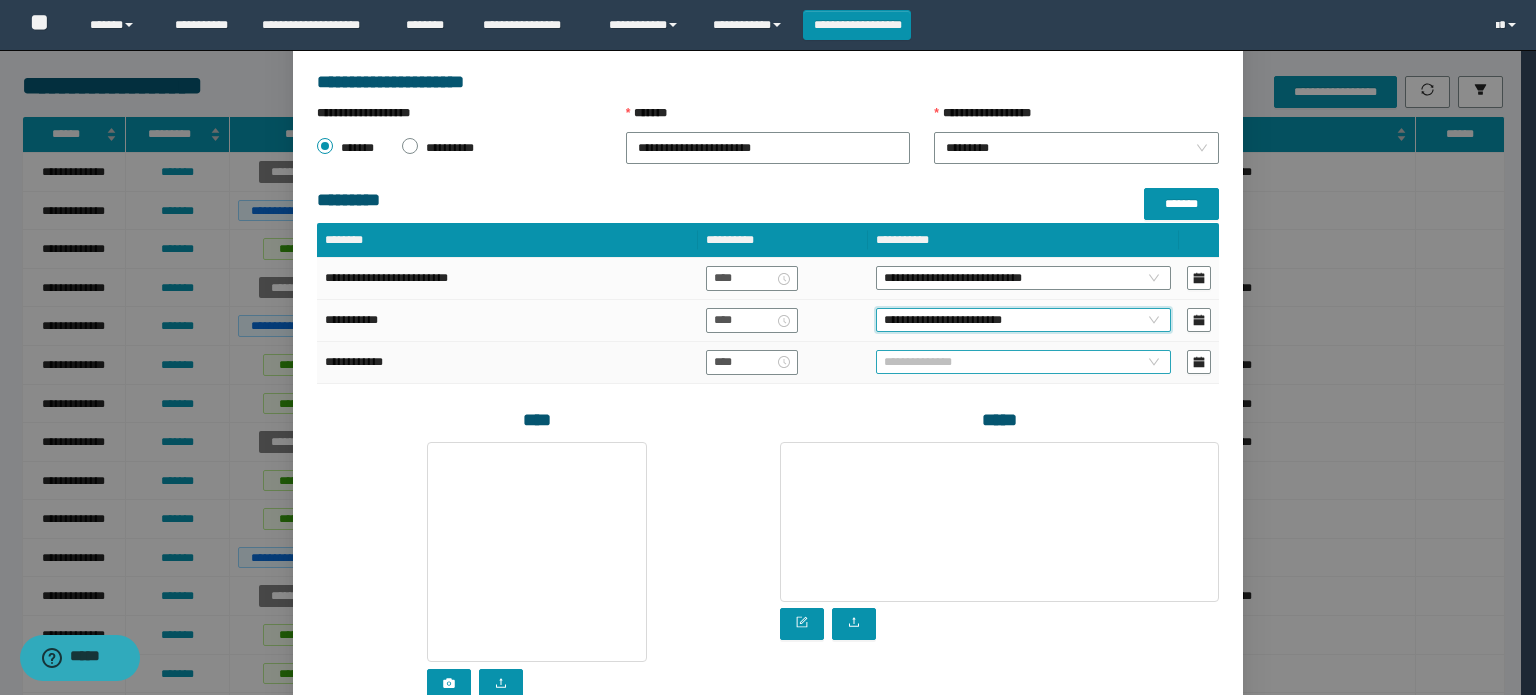click on "**********" at bounding box center [1023, 362] 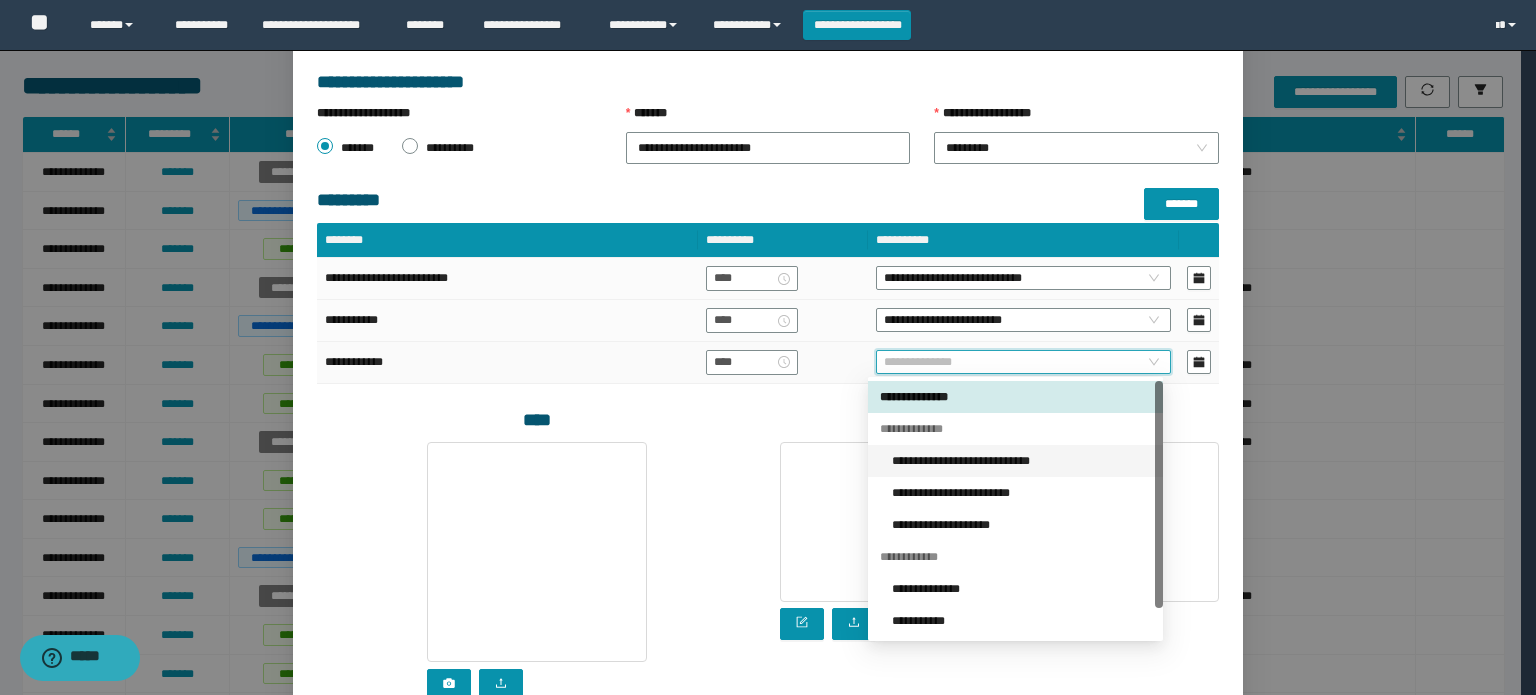 click on "**********" at bounding box center (1021, 461) 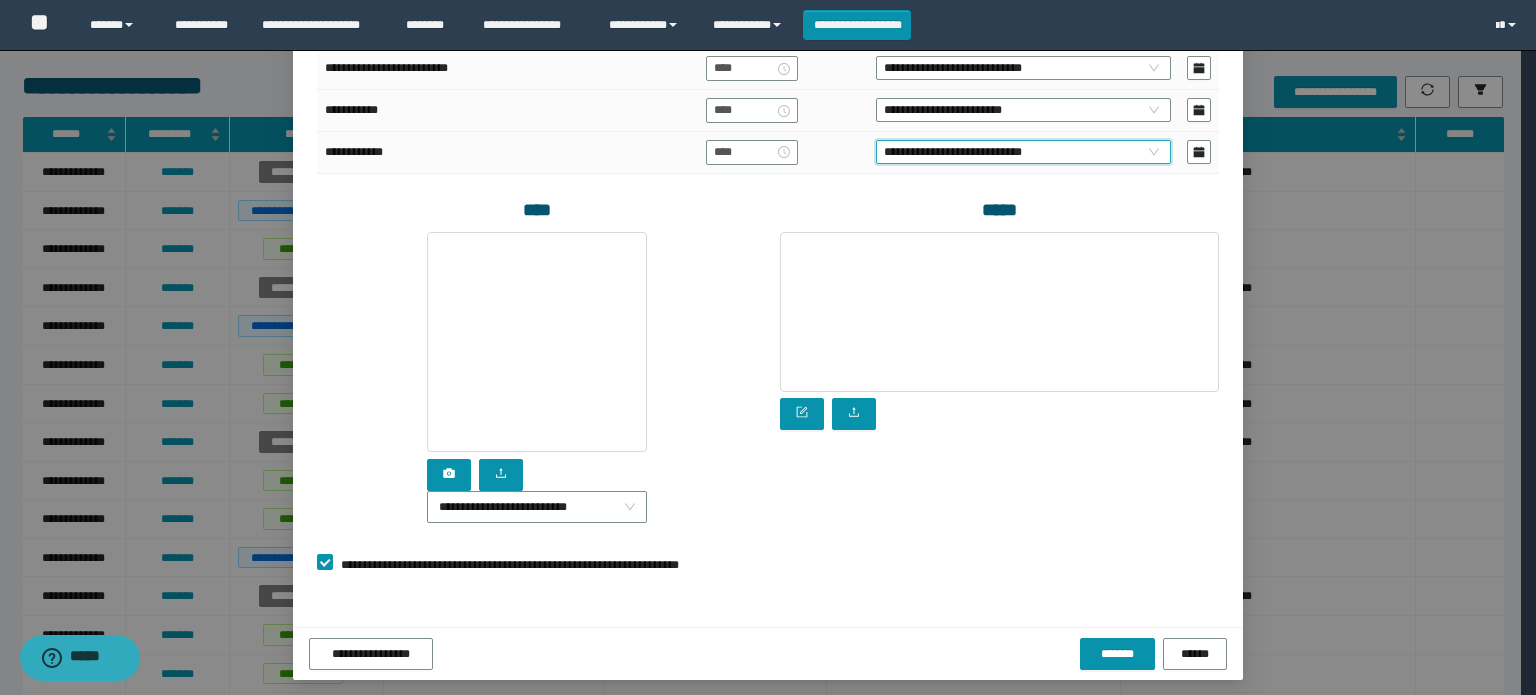 scroll, scrollTop: 516, scrollLeft: 0, axis: vertical 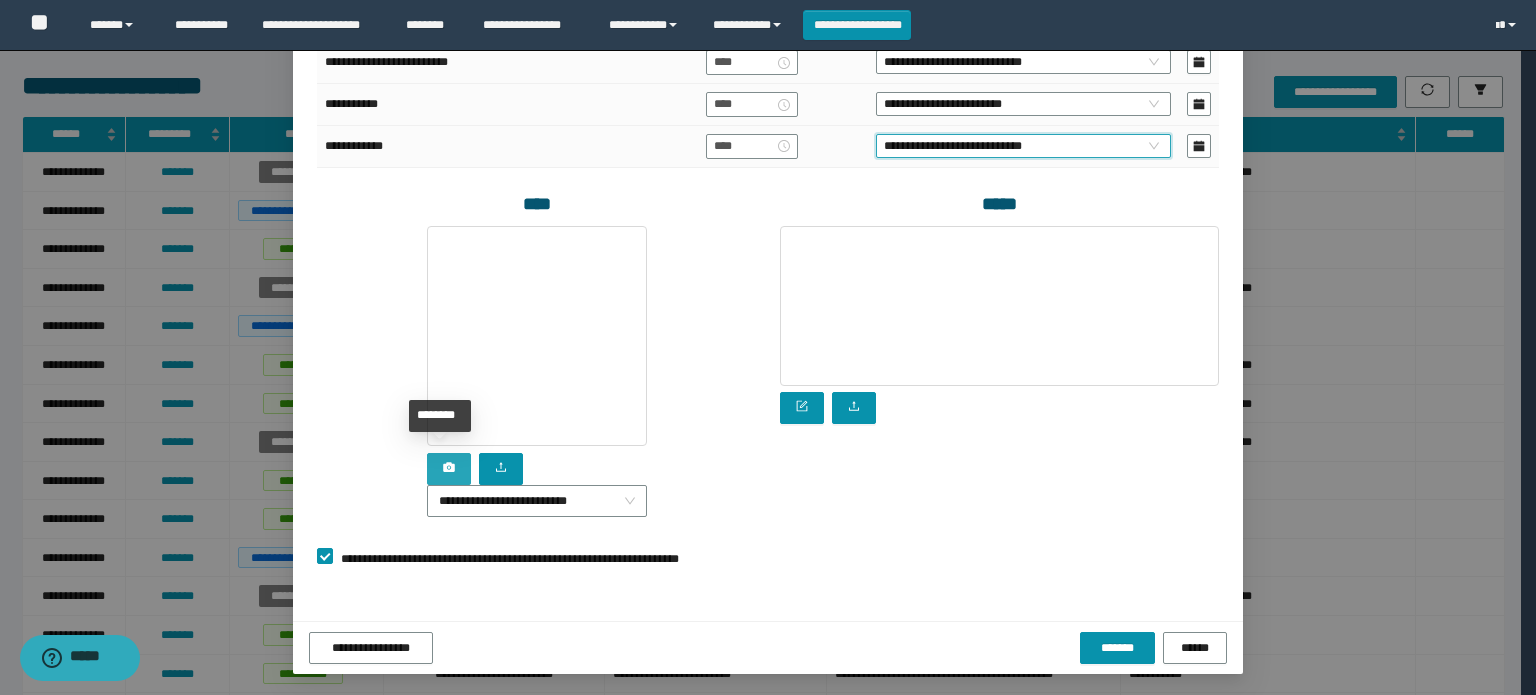 click 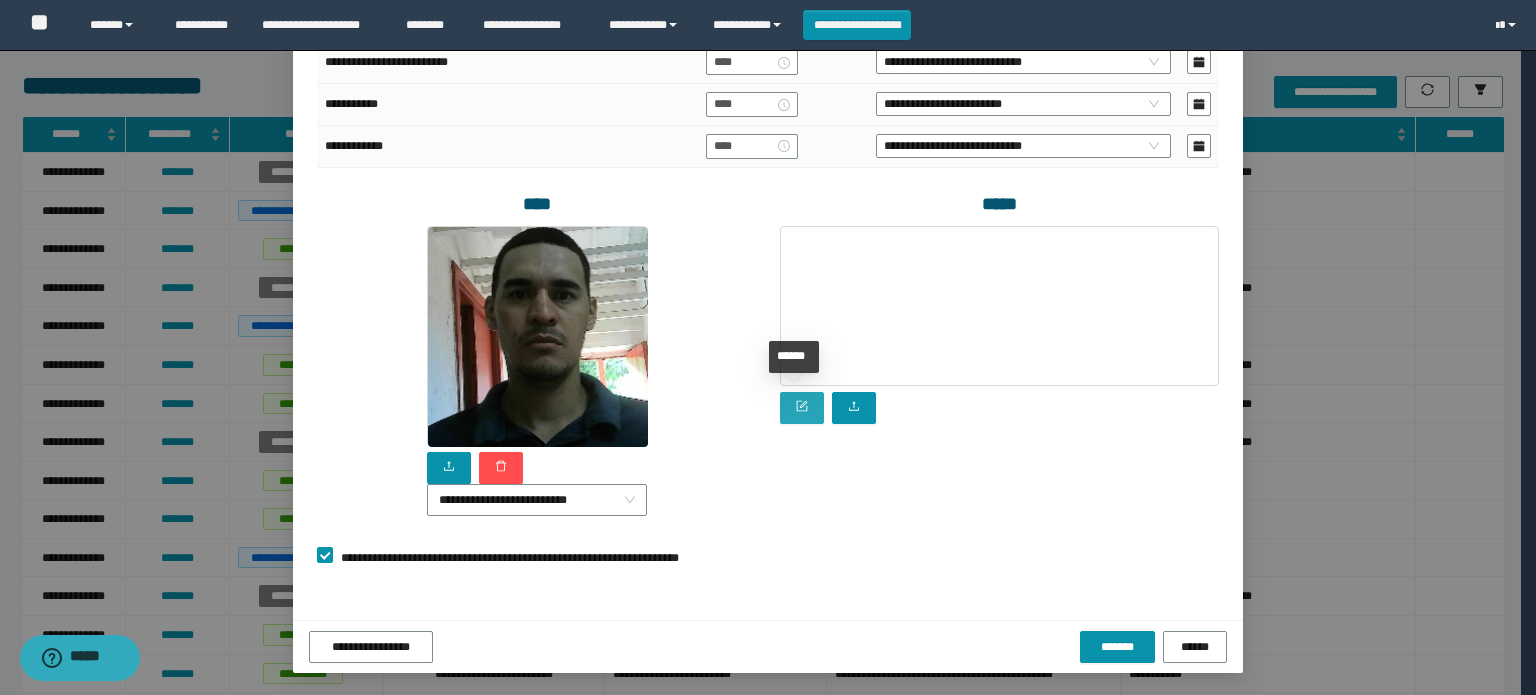 click at bounding box center (802, 408) 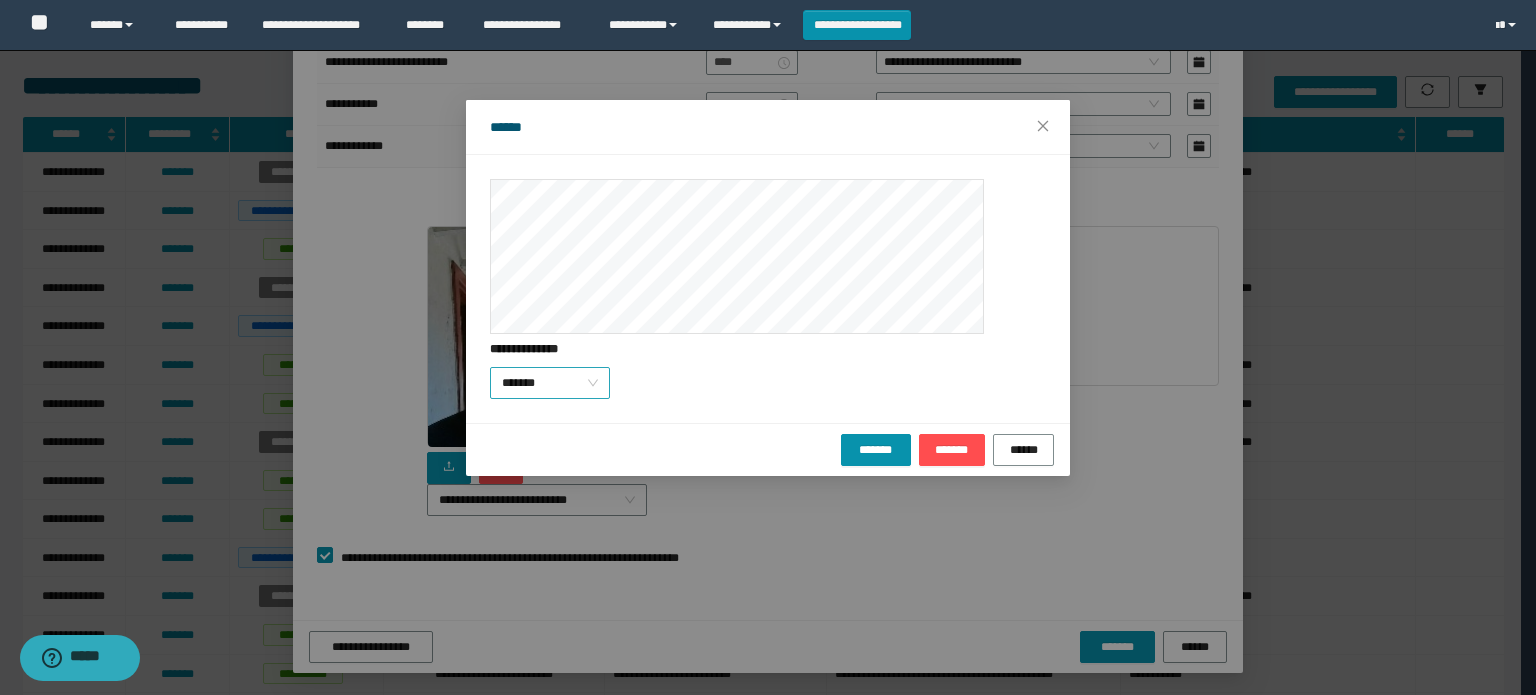 click on "*******" at bounding box center [550, 383] 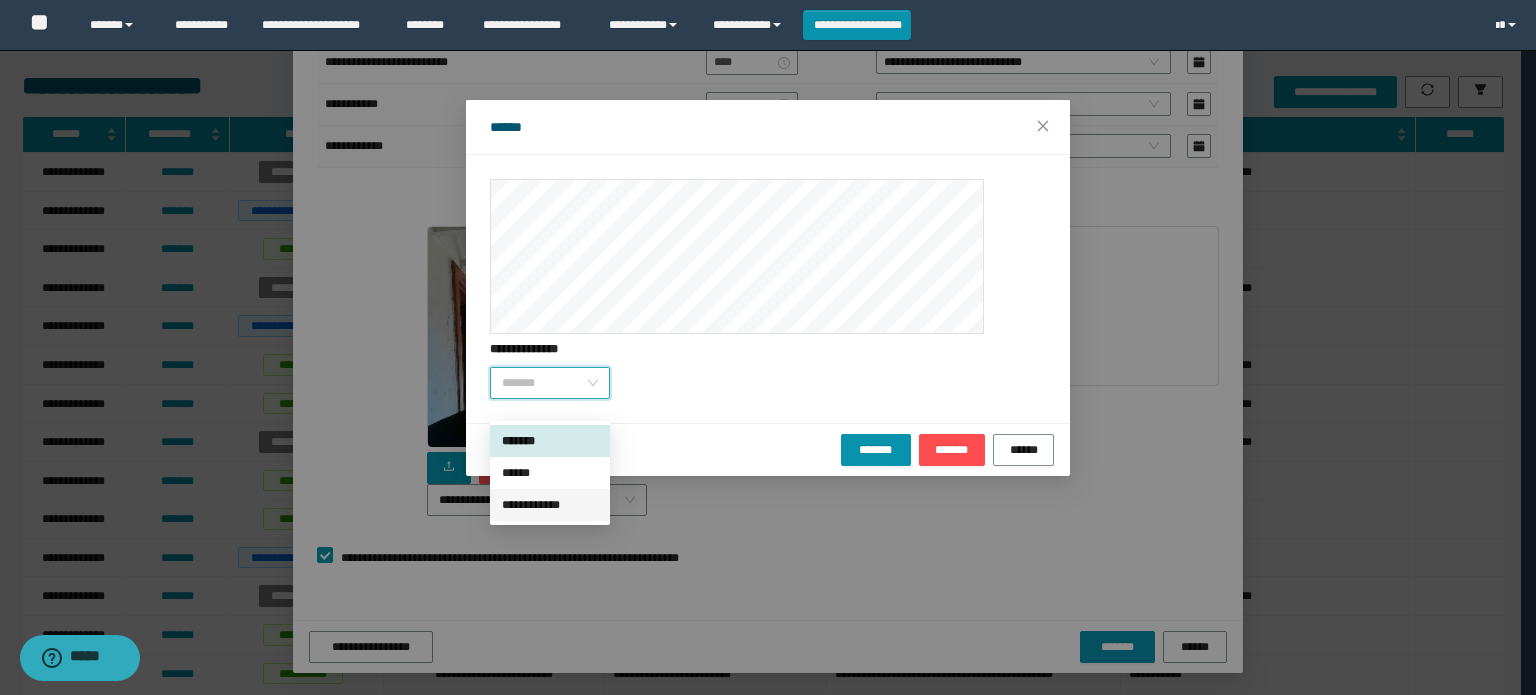 click on "**********" at bounding box center (550, 505) 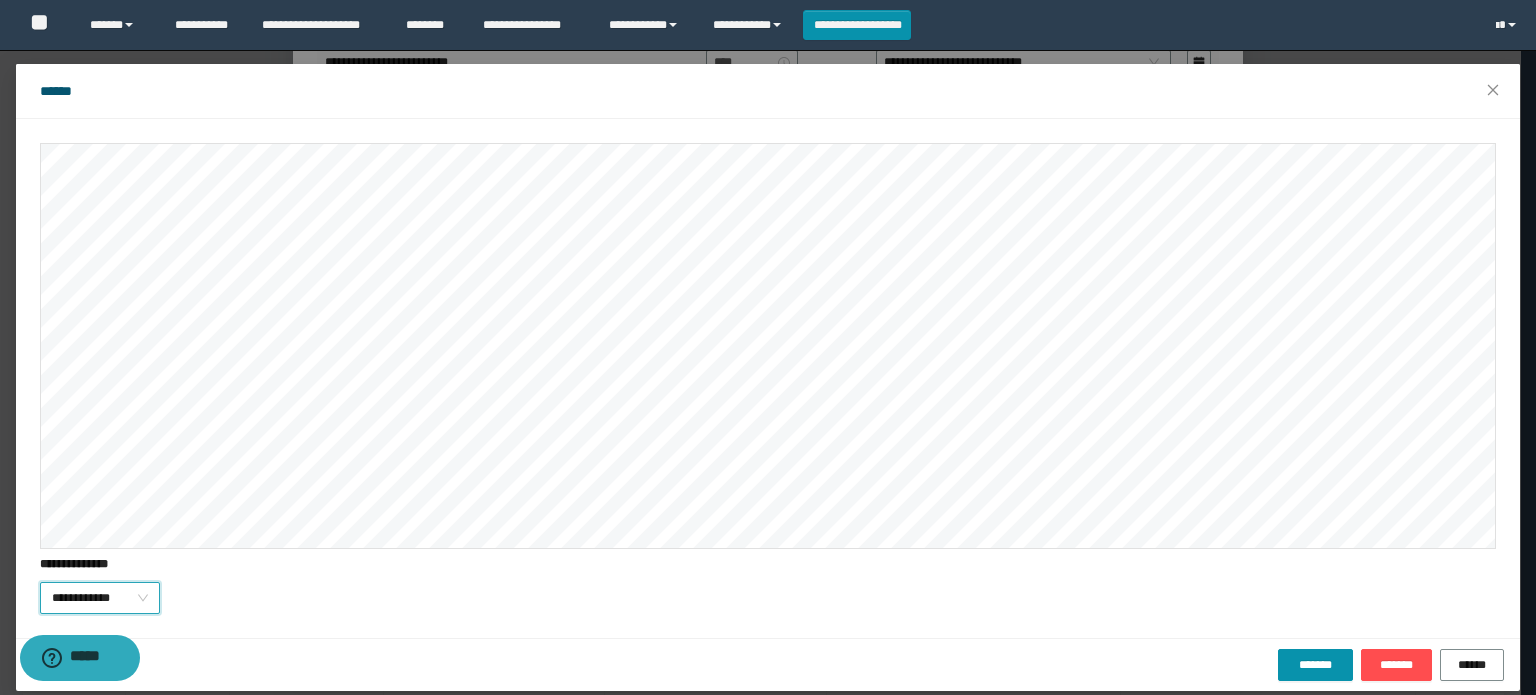 scroll, scrollTop: 54, scrollLeft: 0, axis: vertical 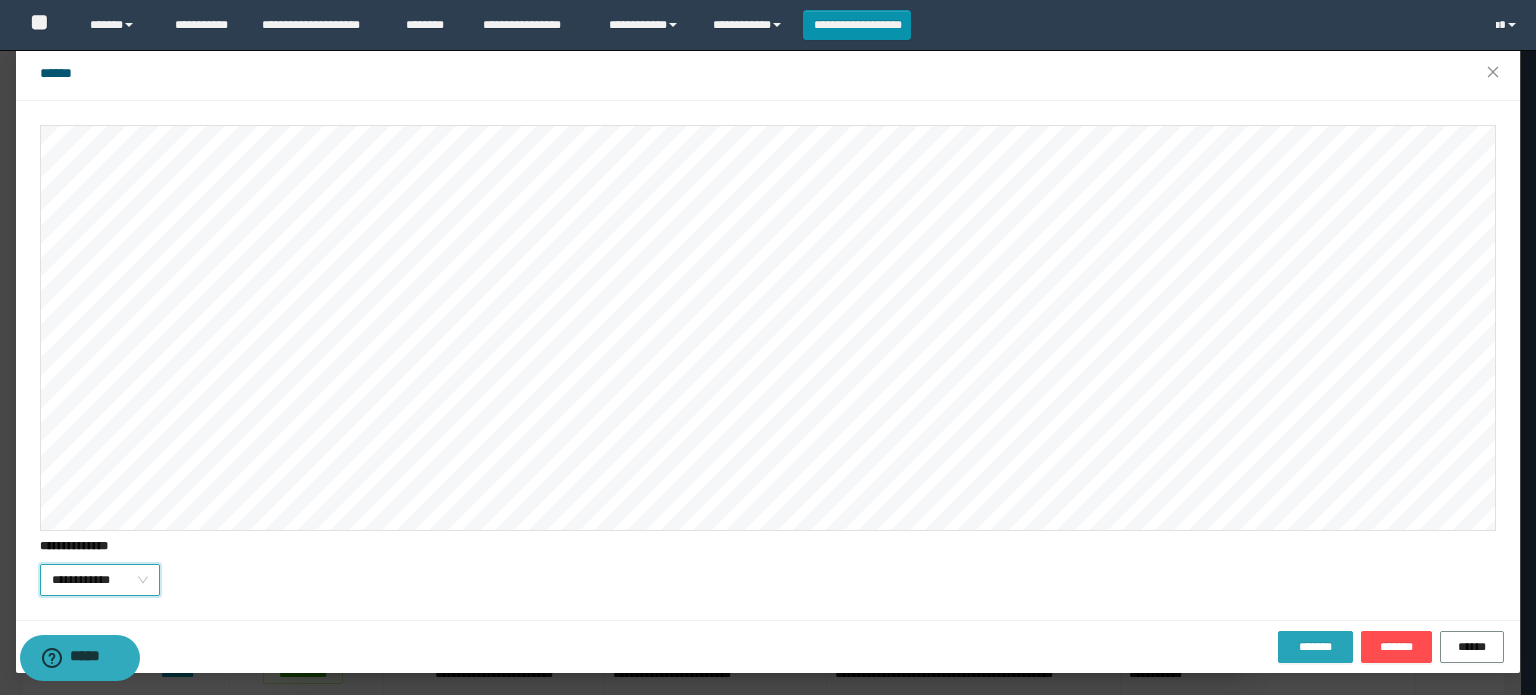 click on "*******" at bounding box center (1315, 647) 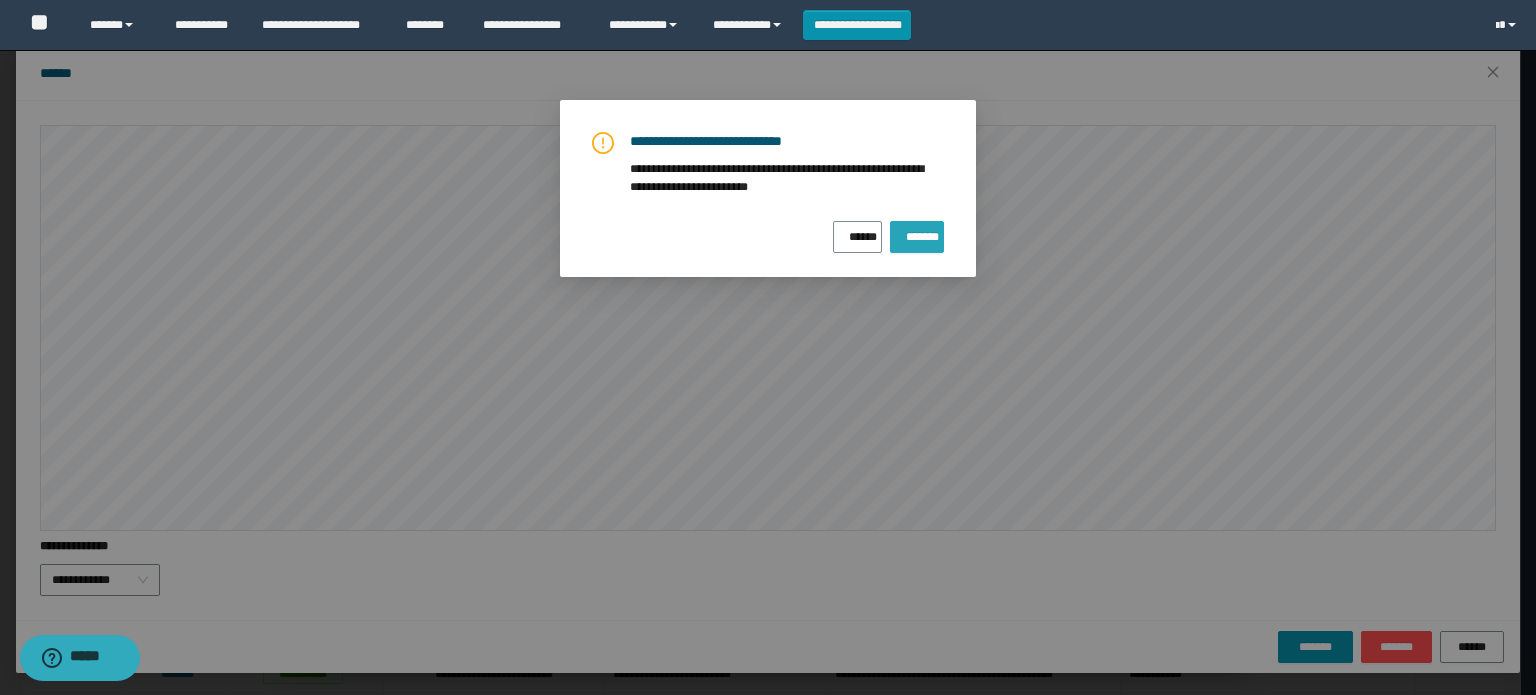 click on "*******" at bounding box center (917, 233) 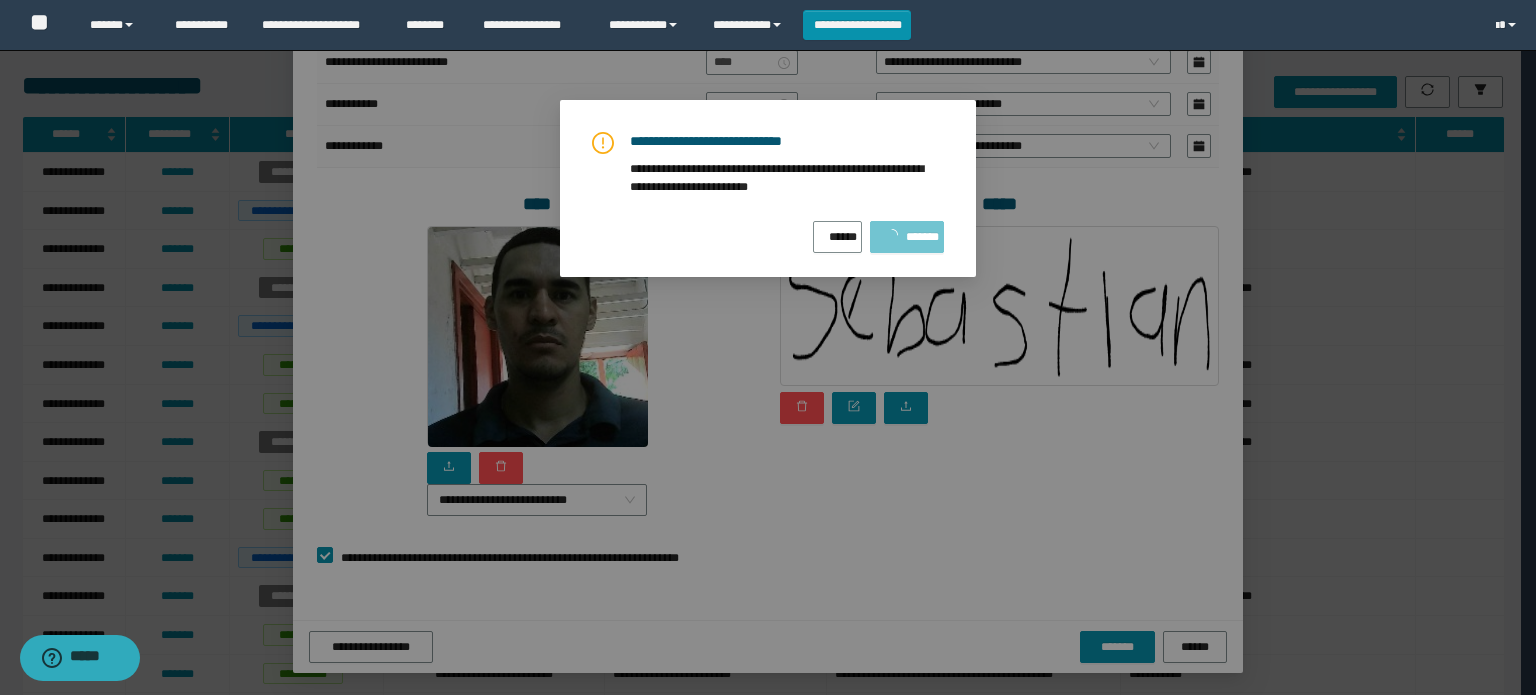 scroll, scrollTop: 0, scrollLeft: 0, axis: both 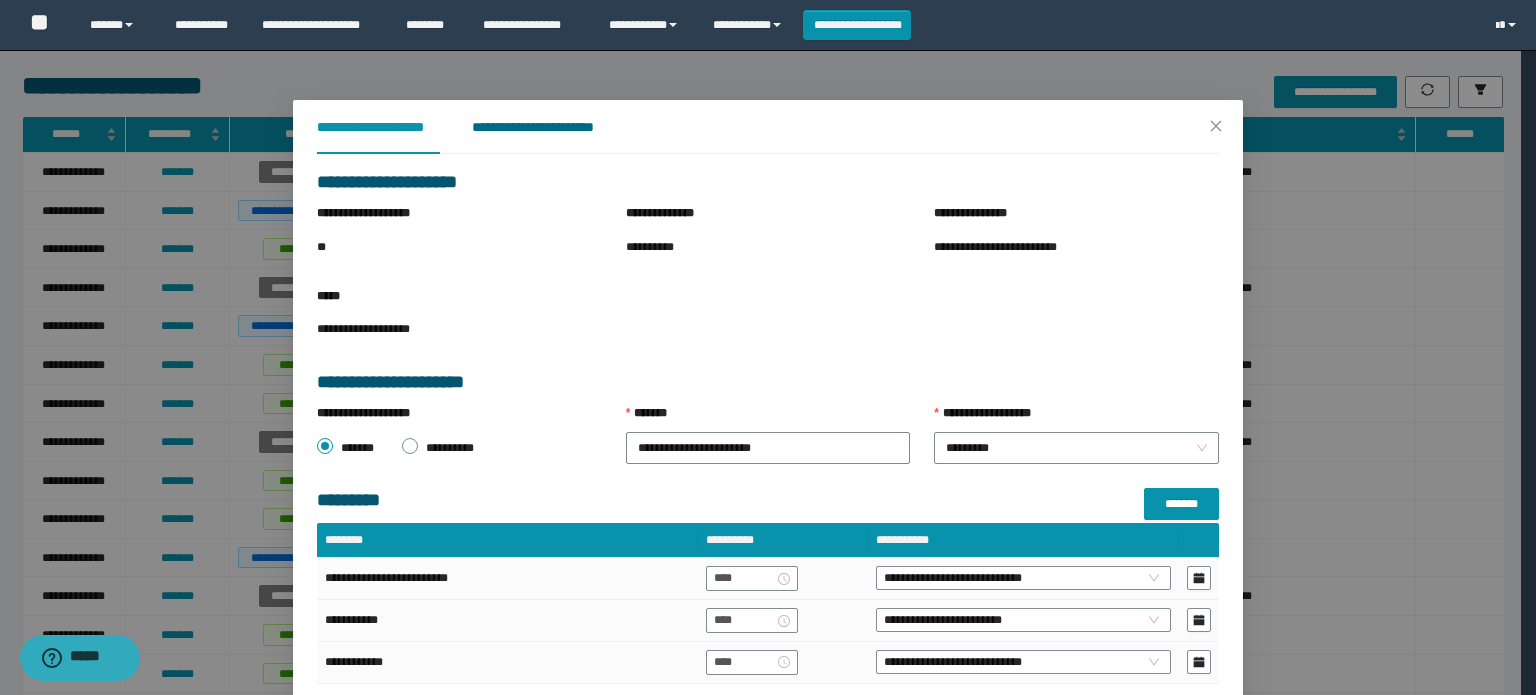 click on "**********" at bounding box center [548, 127] 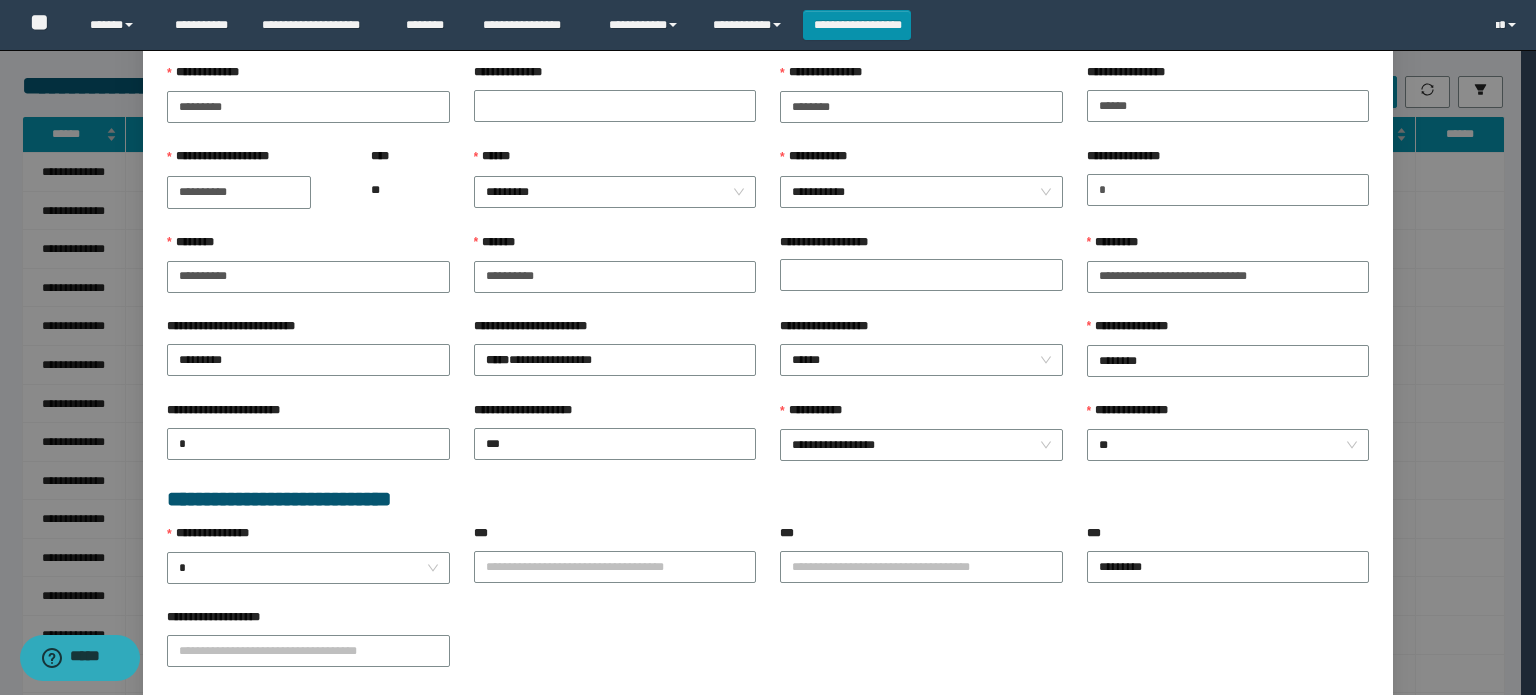 scroll, scrollTop: 400, scrollLeft: 0, axis: vertical 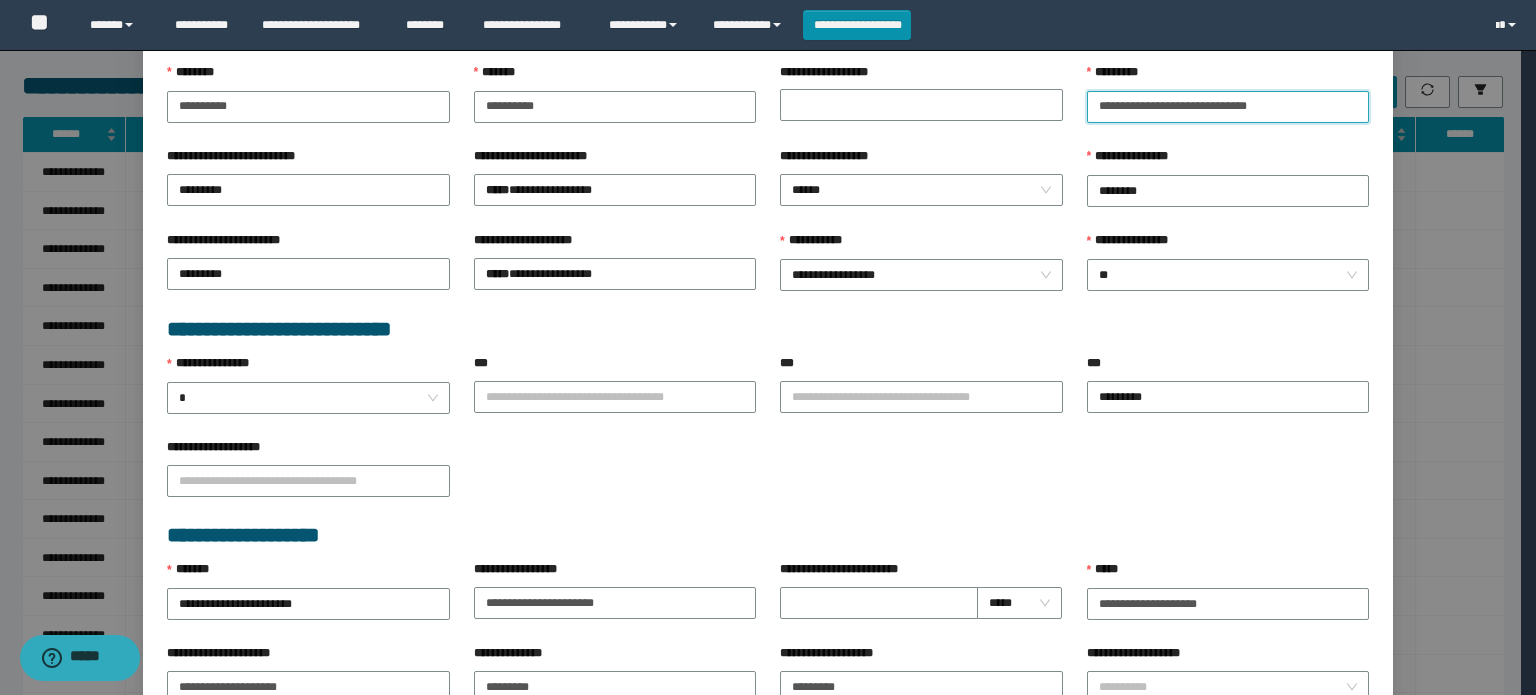 drag, startPoint x: 1262, startPoint y: 96, endPoint x: 756, endPoint y: 64, distance: 507.01083 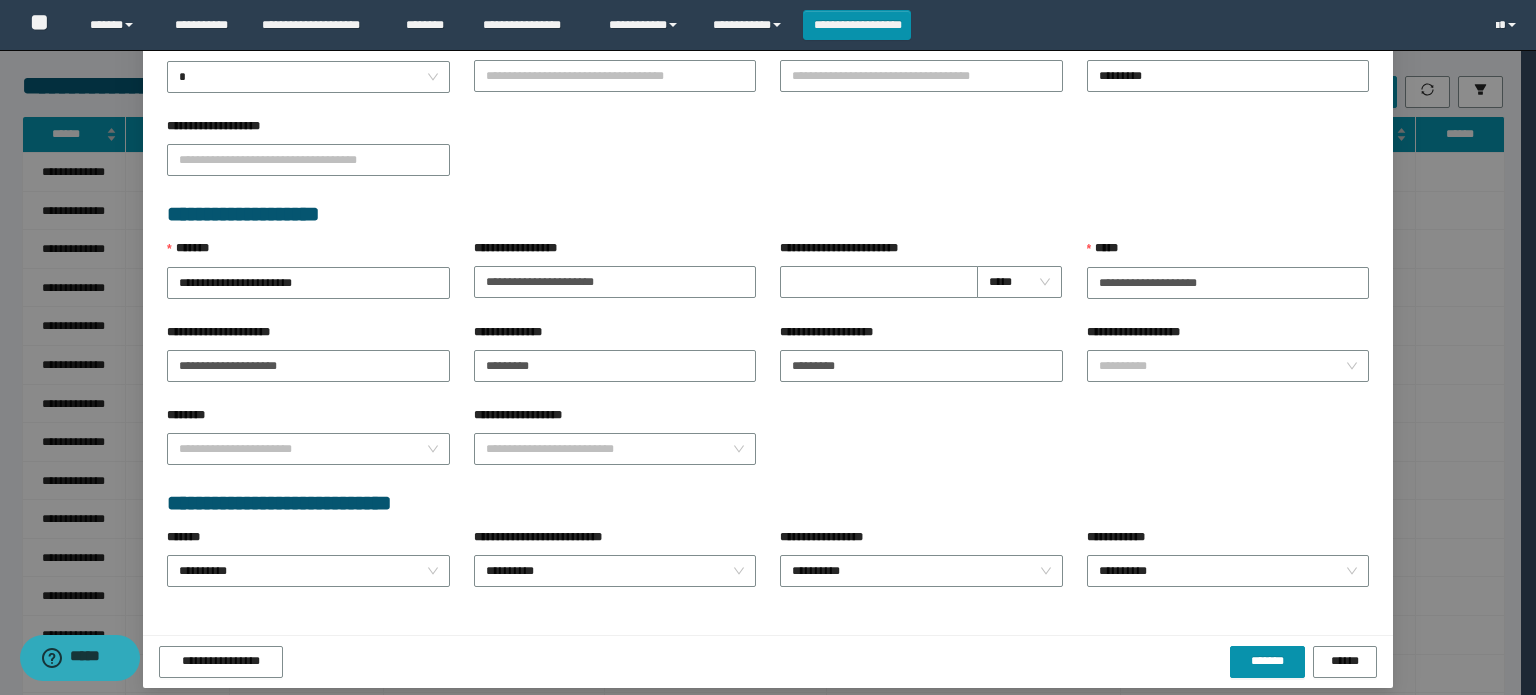 scroll, scrollTop: 728, scrollLeft: 0, axis: vertical 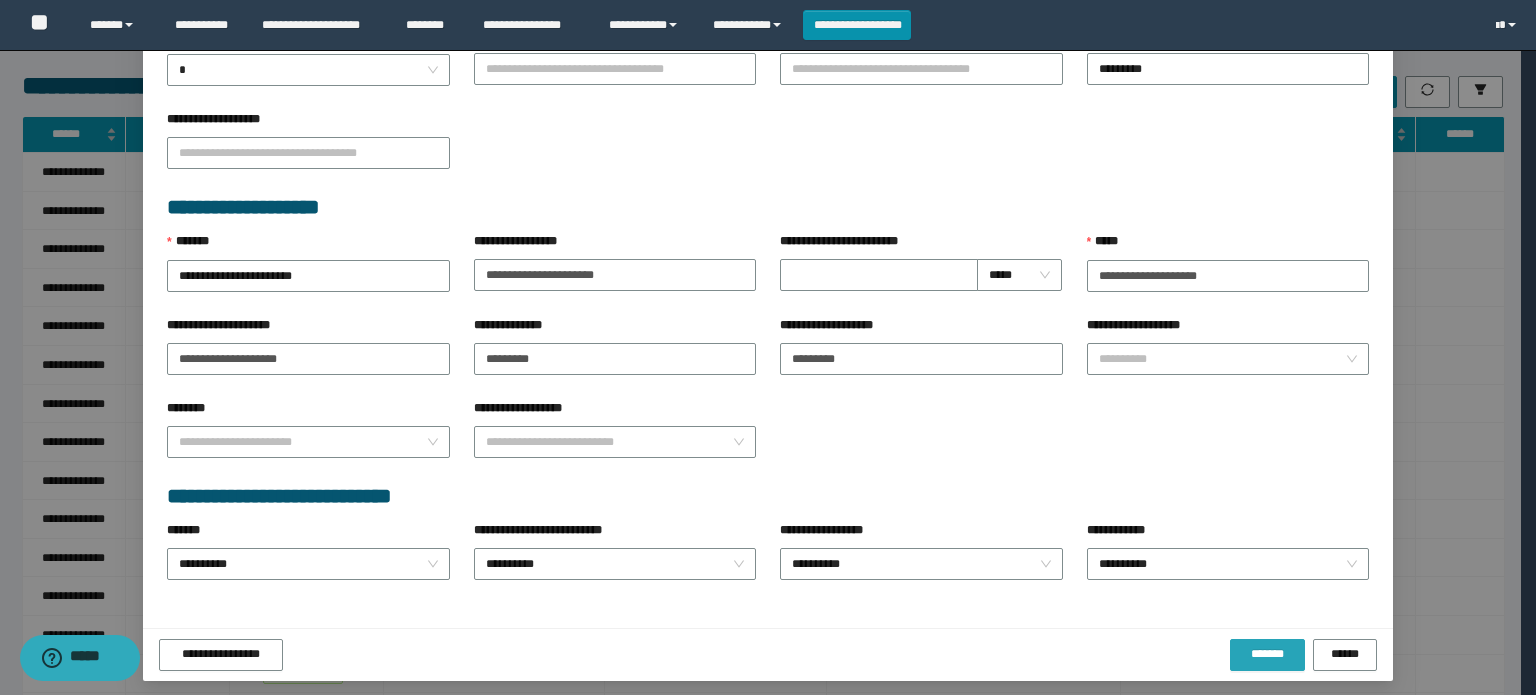 type on "**********" 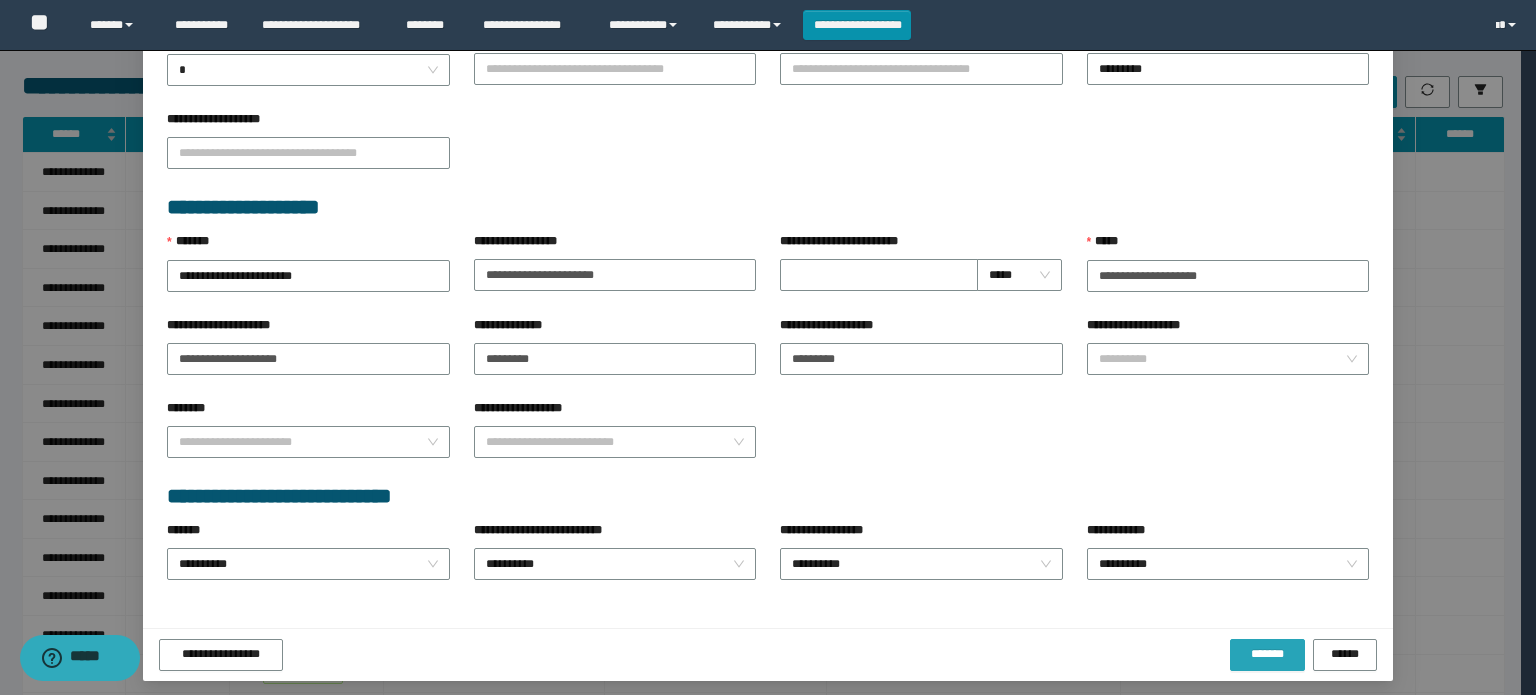 click on "*******" at bounding box center (1267, 654) 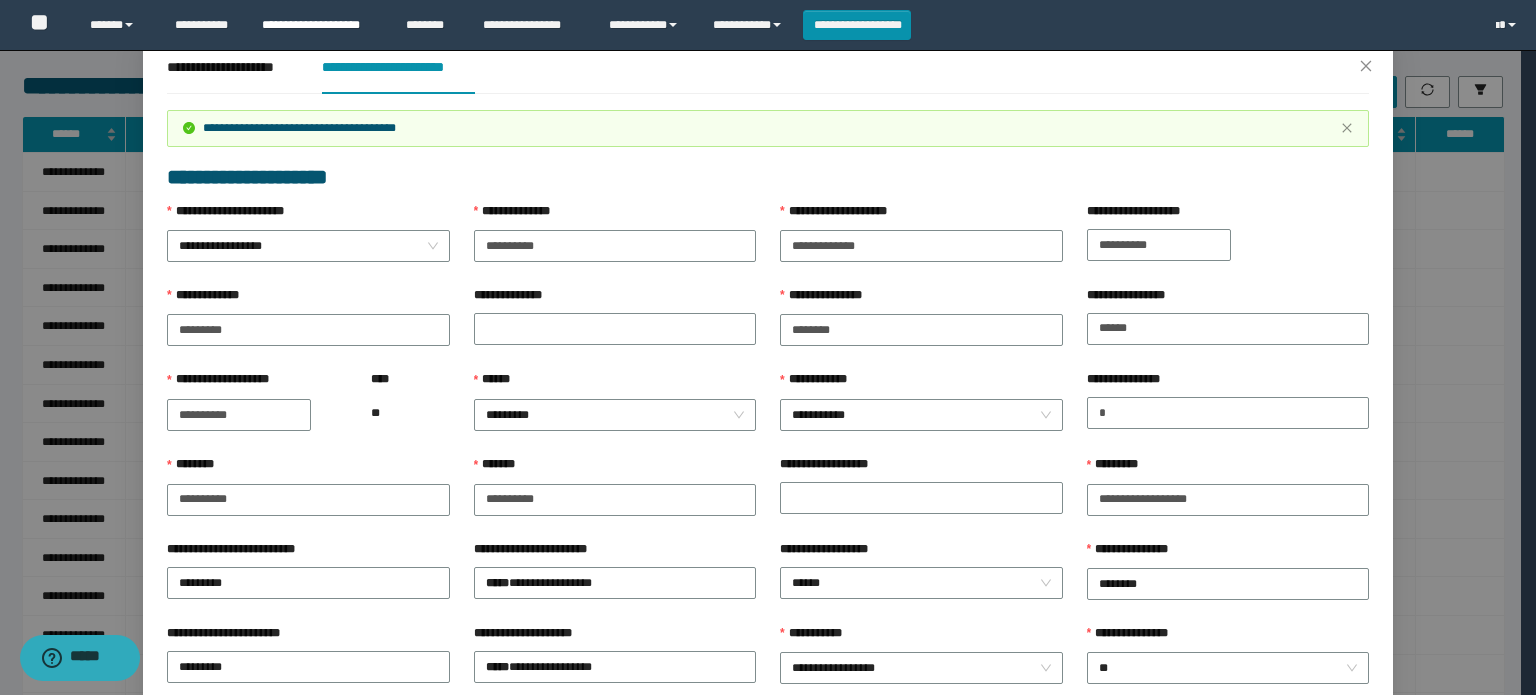 scroll, scrollTop: 0, scrollLeft: 0, axis: both 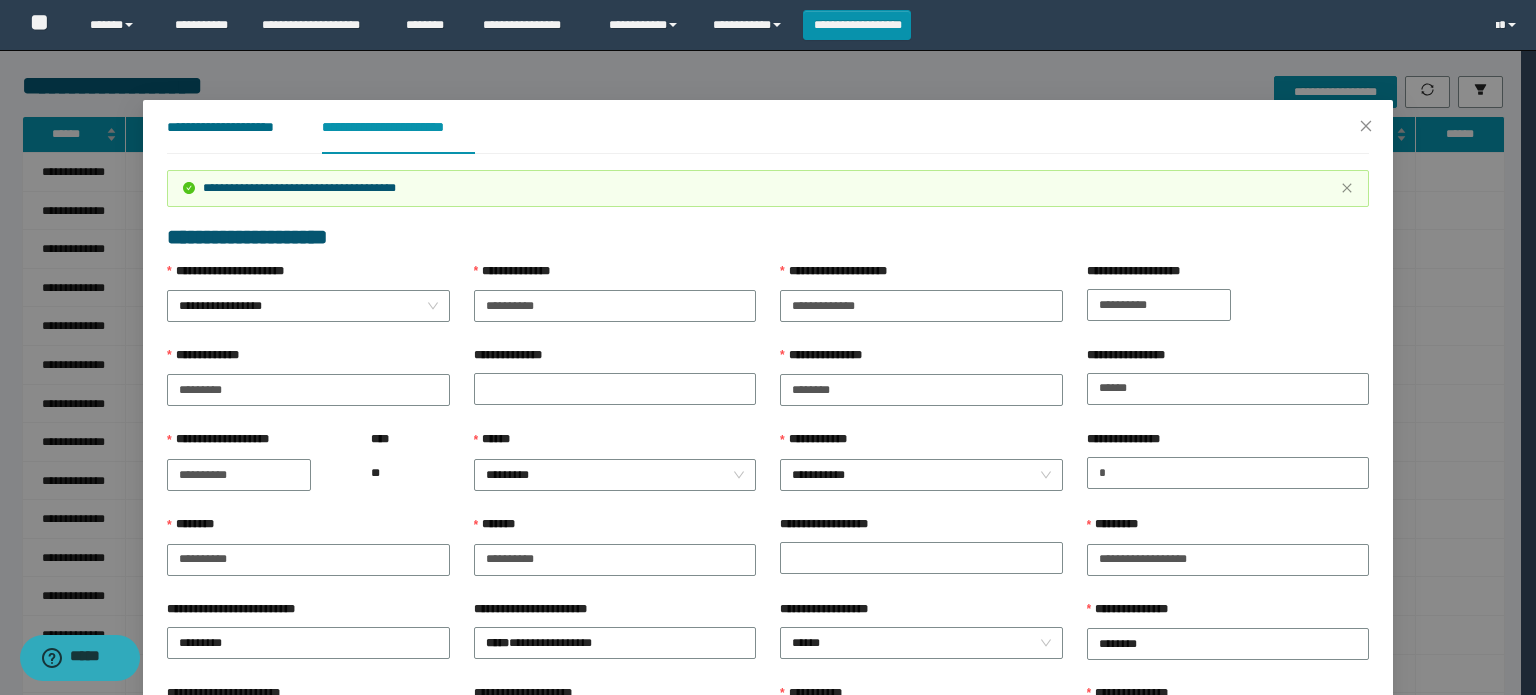 drag, startPoint x: 236, startPoint y: 133, endPoint x: 256, endPoint y: 129, distance: 20.396078 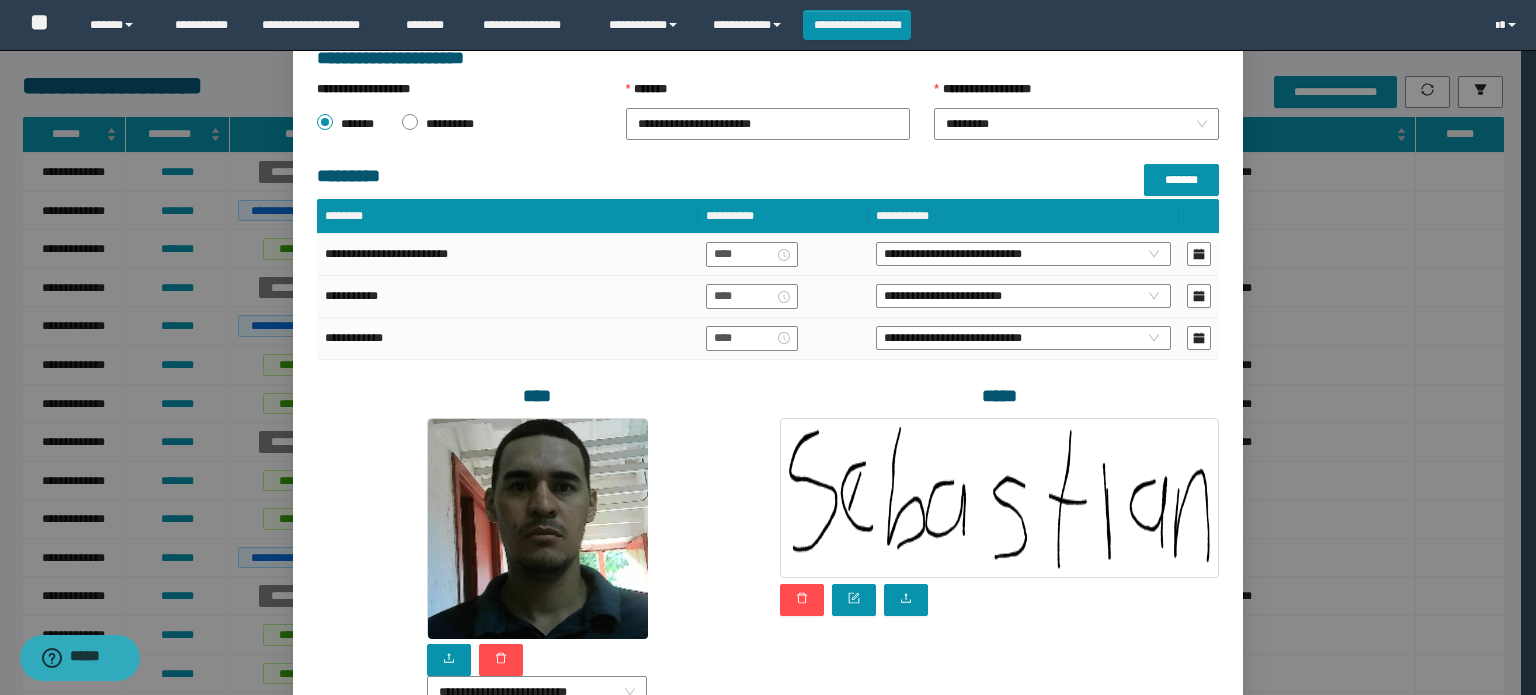 scroll, scrollTop: 500, scrollLeft: 0, axis: vertical 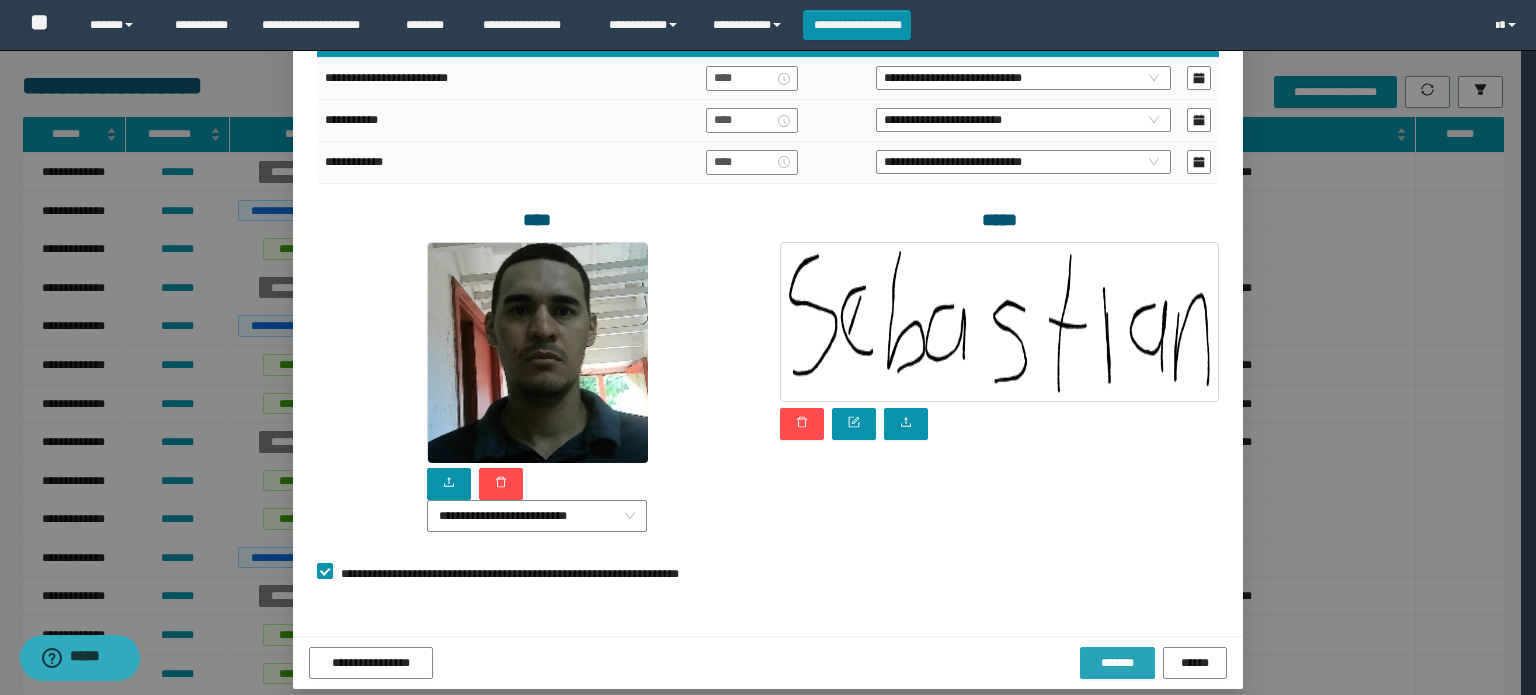 click on "*******" at bounding box center [1117, 663] 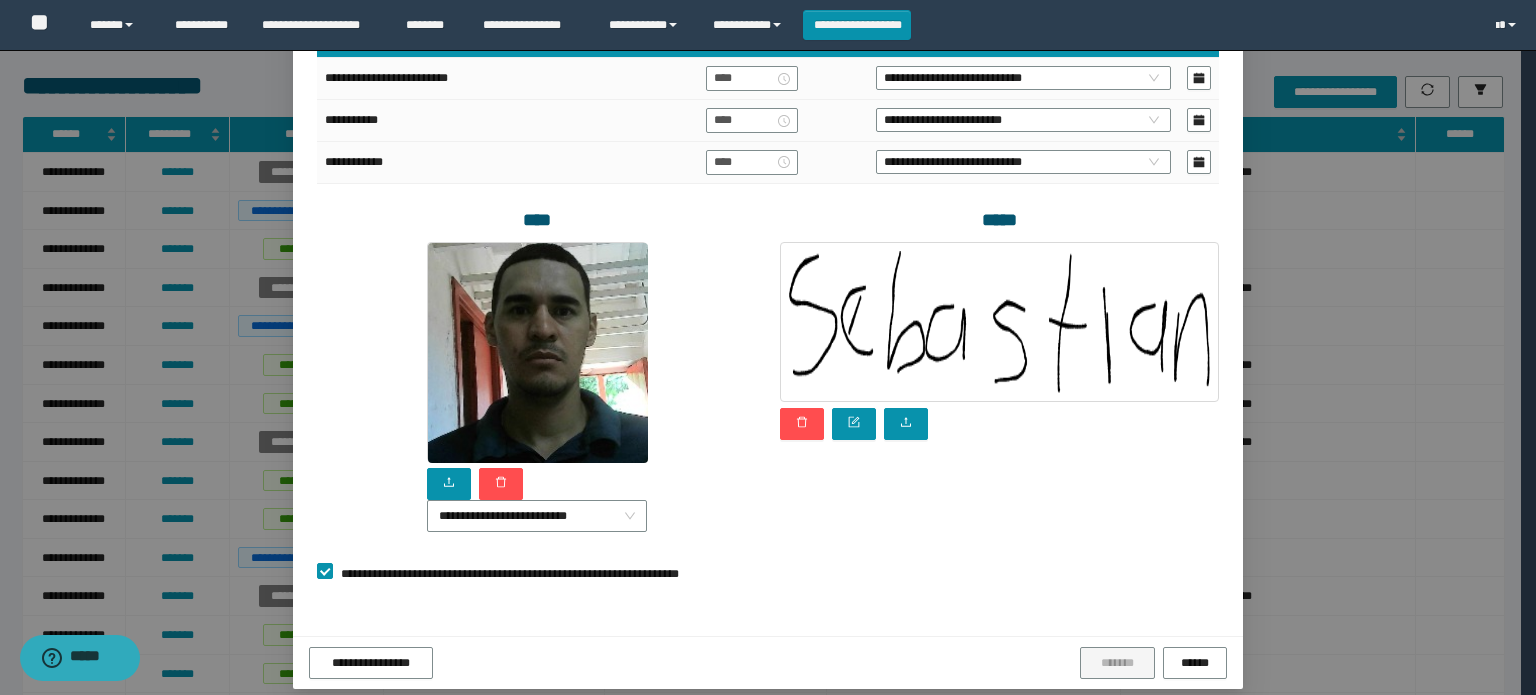 scroll, scrollTop: 0, scrollLeft: 0, axis: both 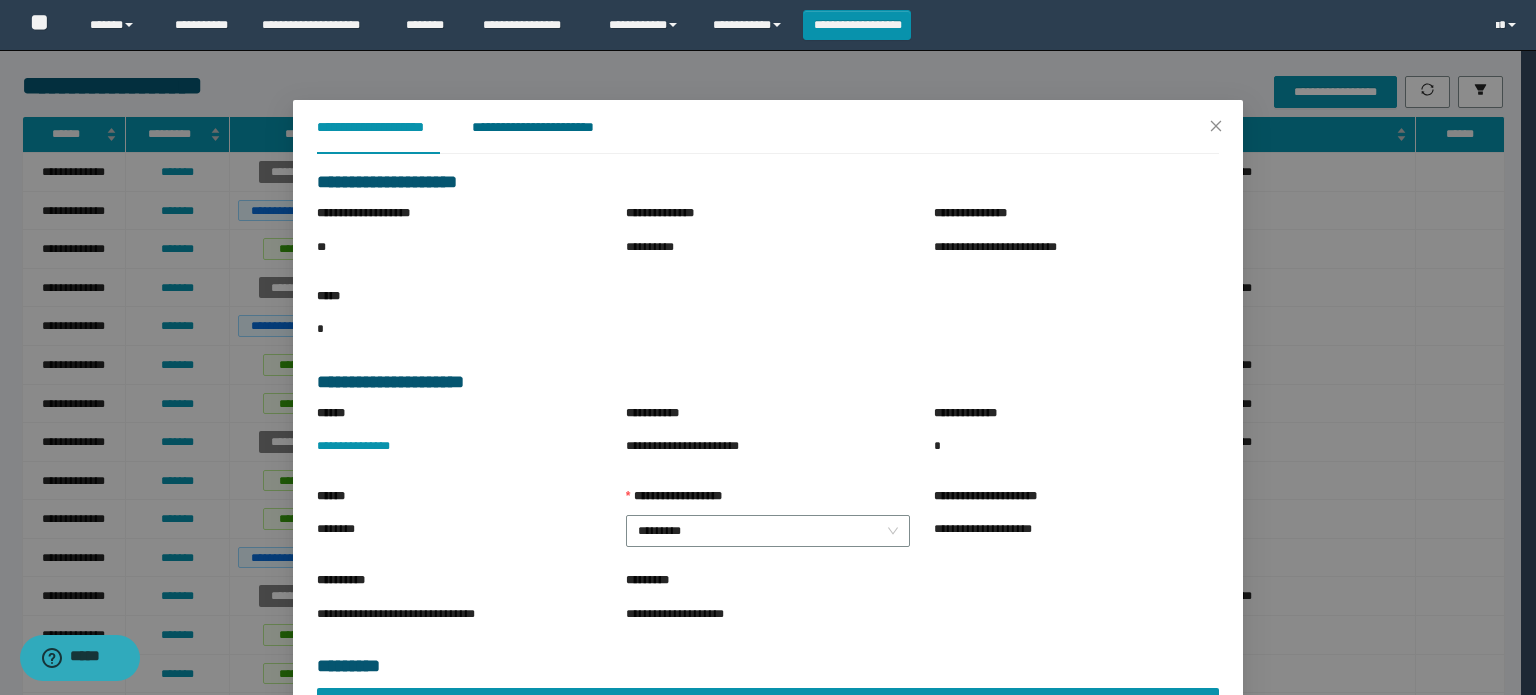 click on "**********" at bounding box center (548, 127) 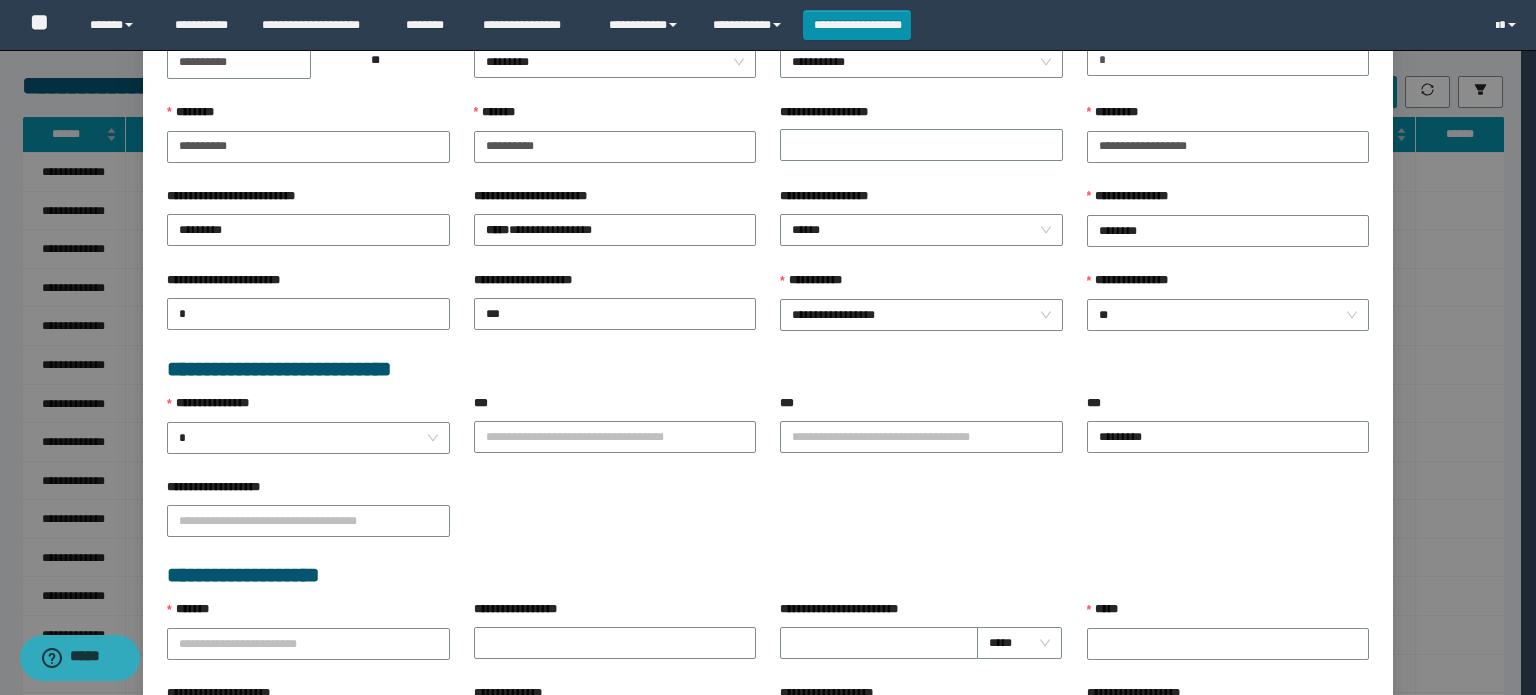 scroll, scrollTop: 500, scrollLeft: 0, axis: vertical 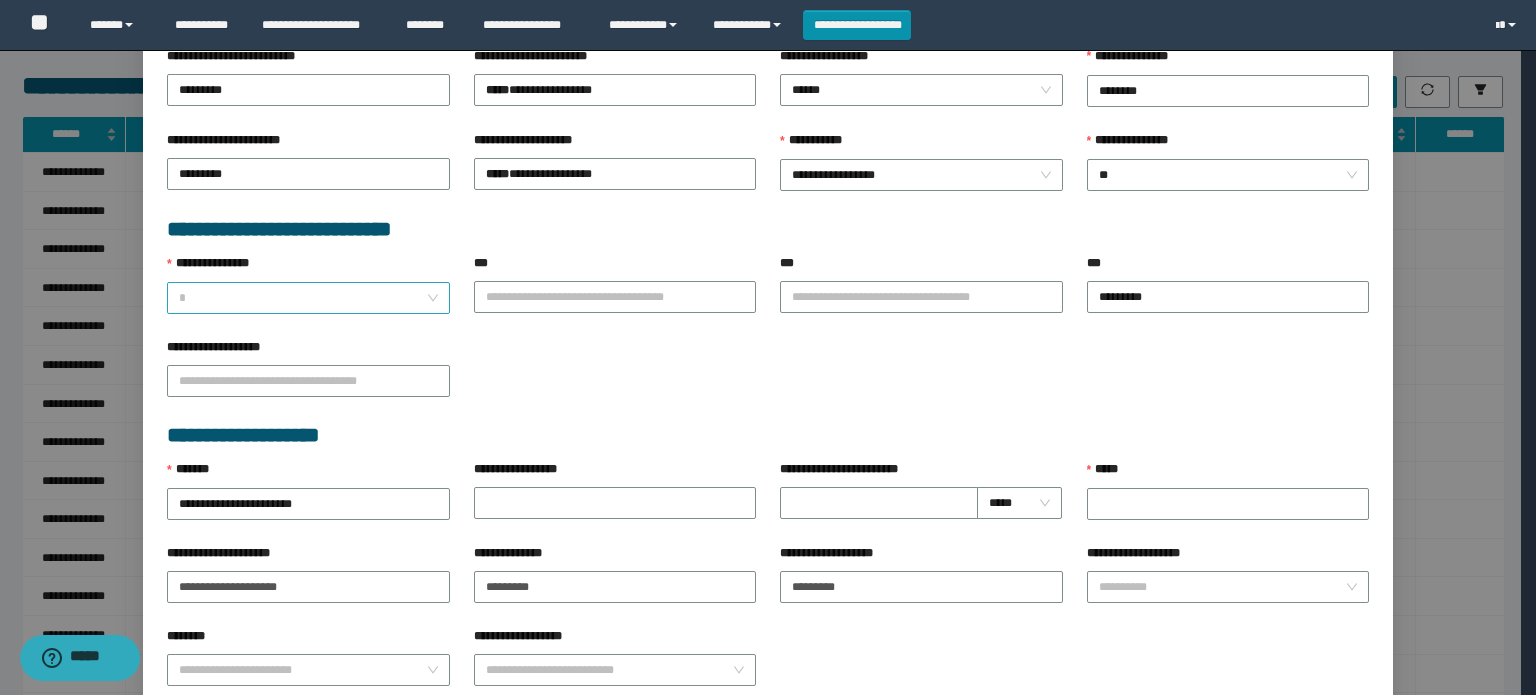click on "*" at bounding box center (308, 298) 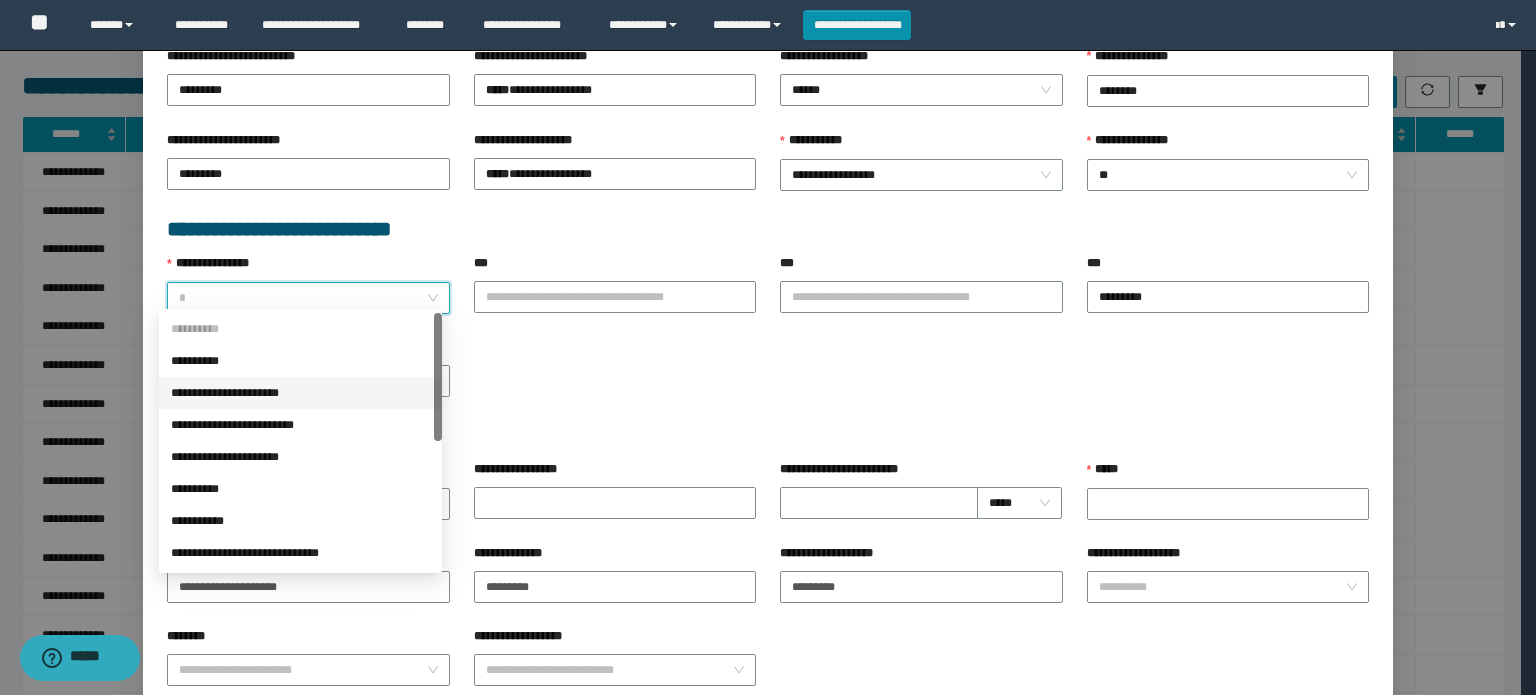 click on "**********" at bounding box center (300, 393) 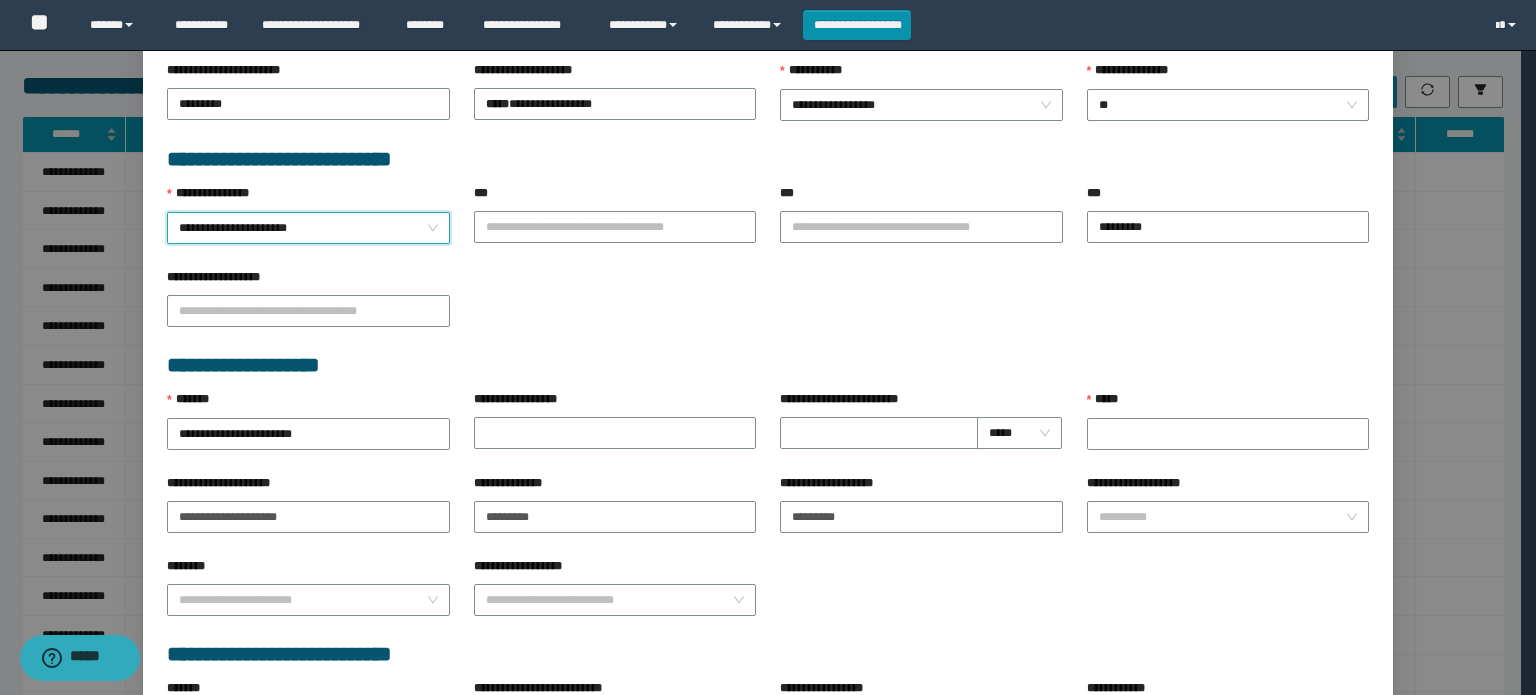 scroll, scrollTop: 600, scrollLeft: 0, axis: vertical 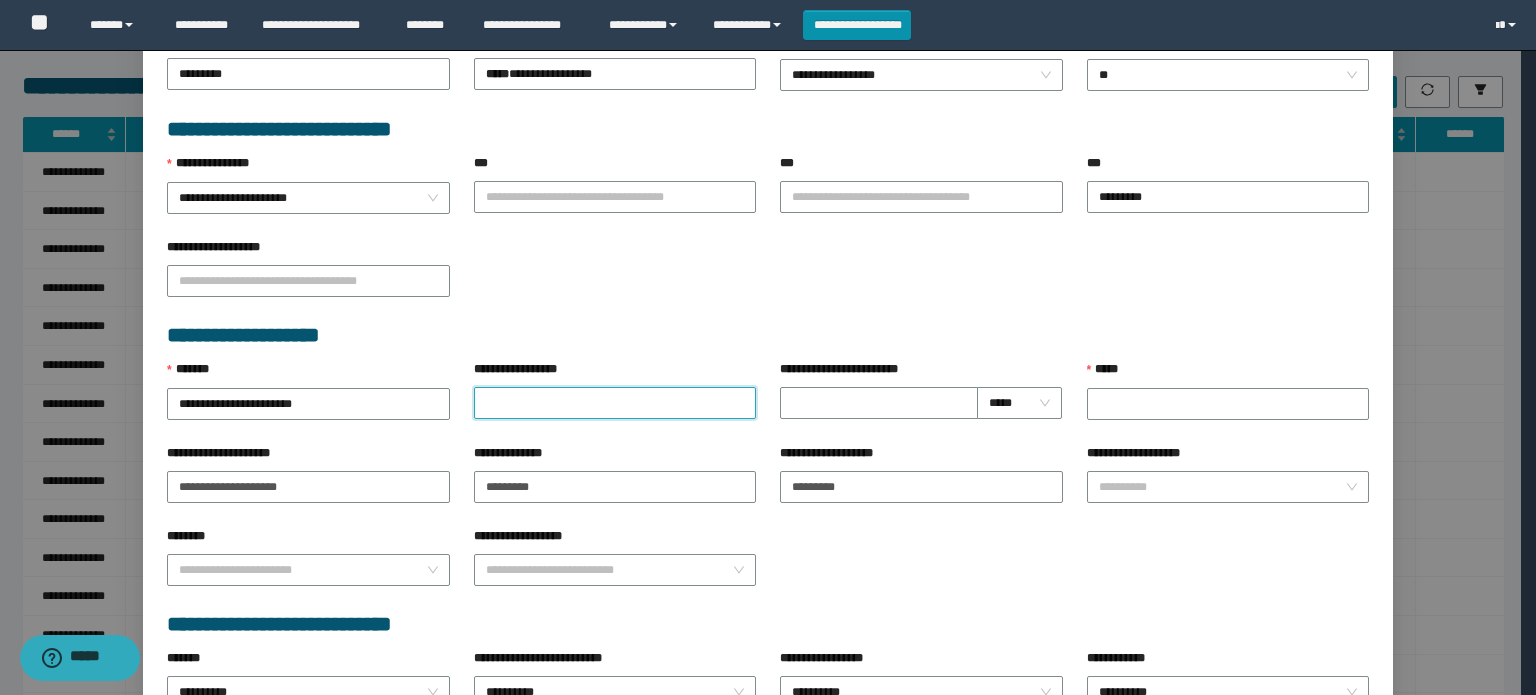 click on "**********" at bounding box center [615, 403] 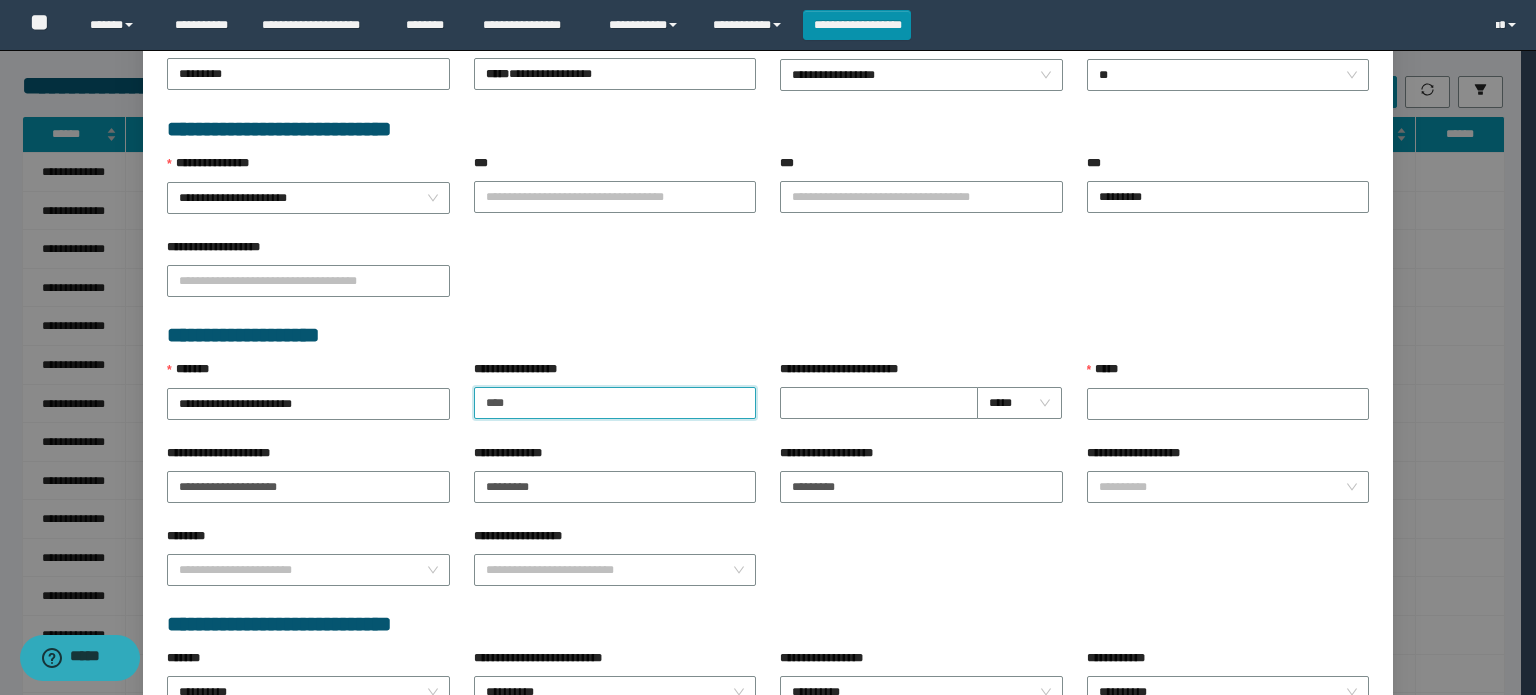 type on "**********" 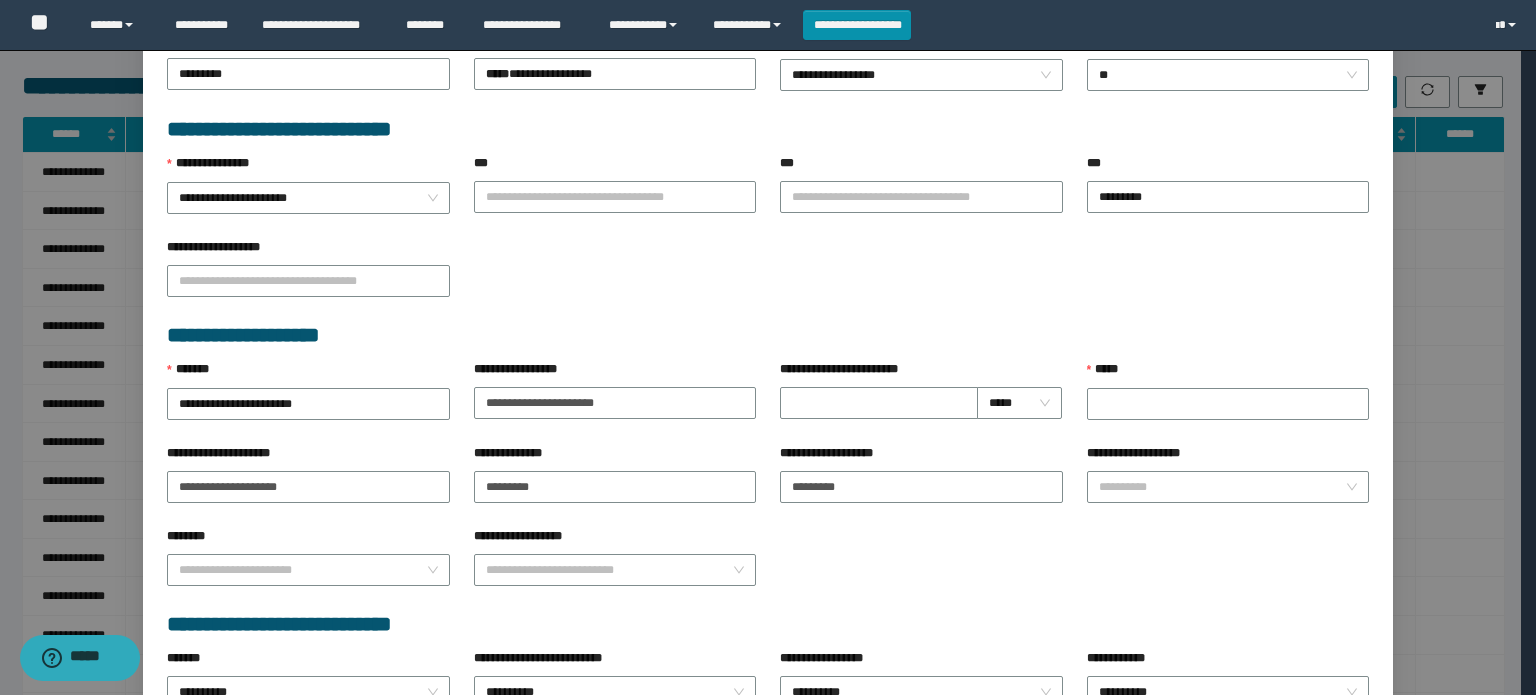 click on "*****" at bounding box center [1228, 374] 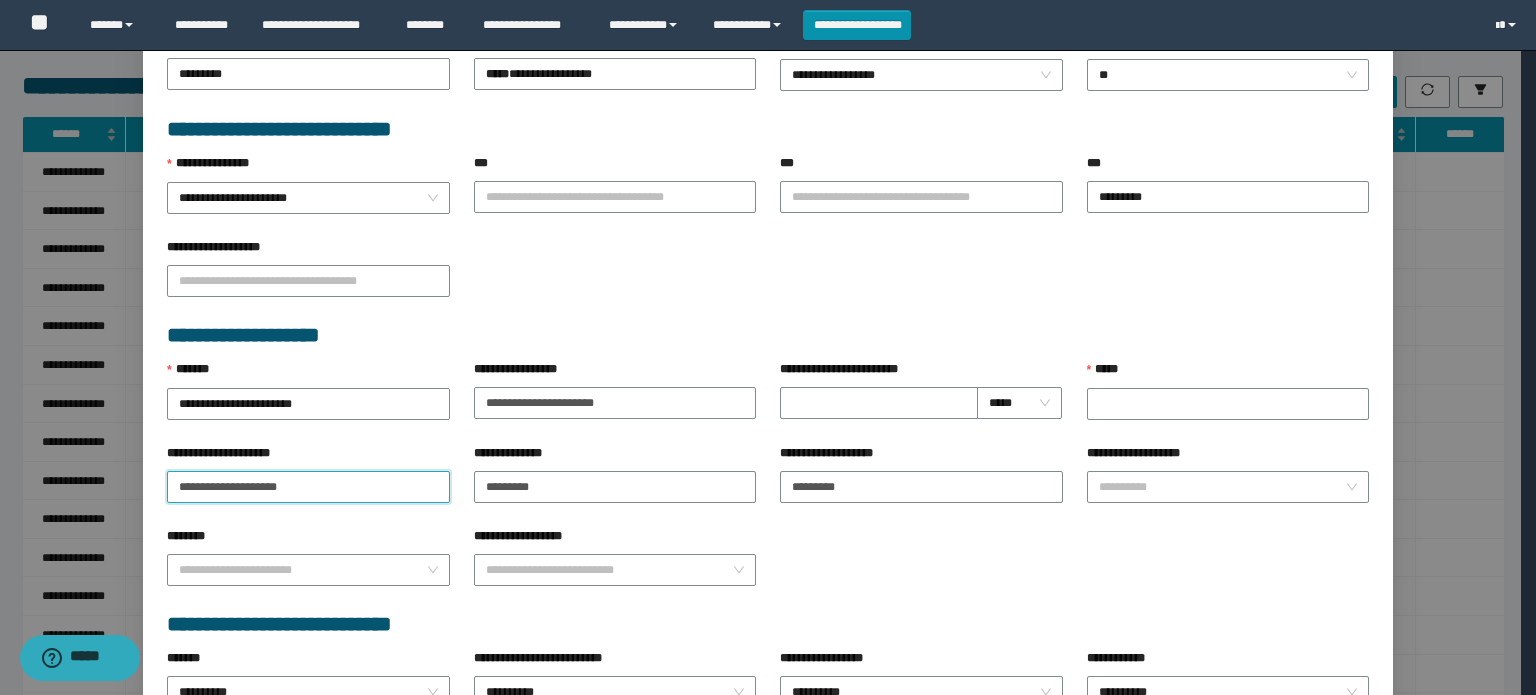 drag, startPoint x: 296, startPoint y: 480, endPoint x: 0, endPoint y: 463, distance: 296.48776 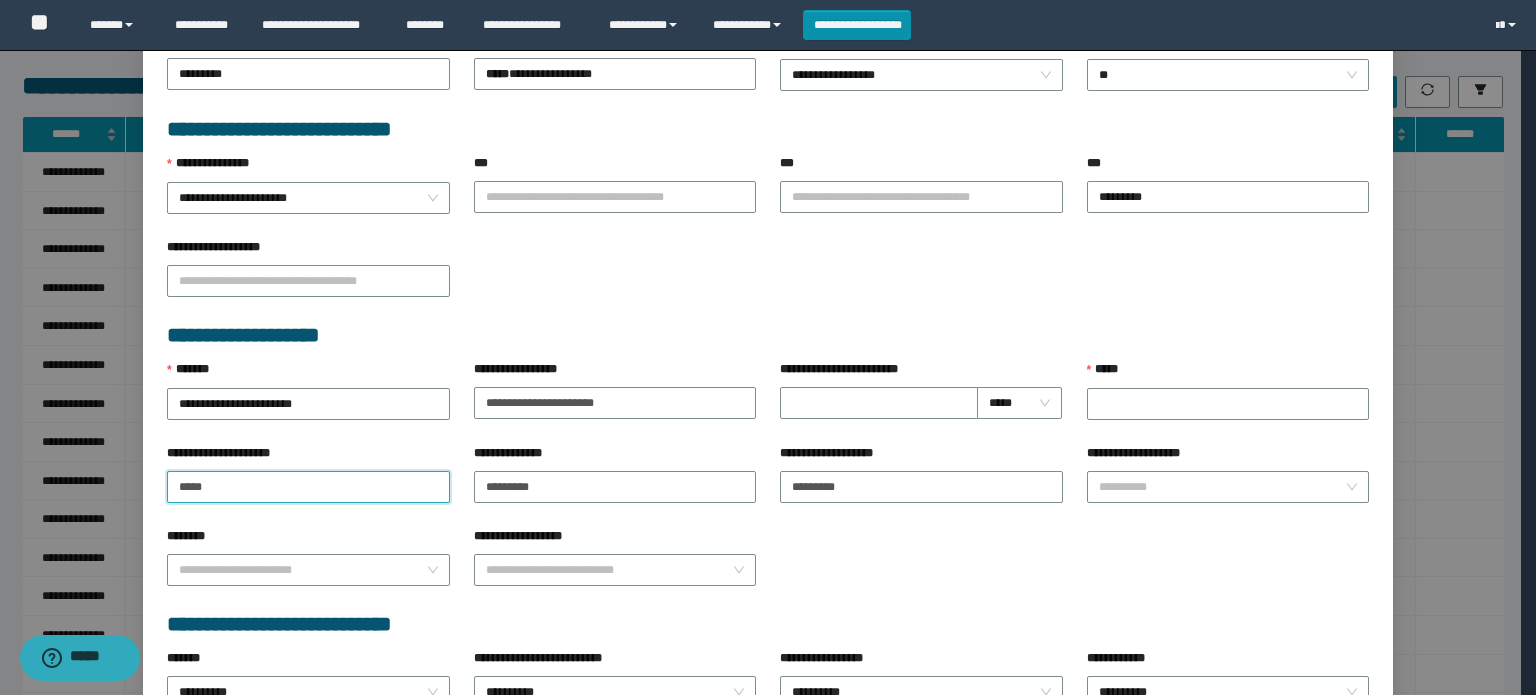 type on "**********" 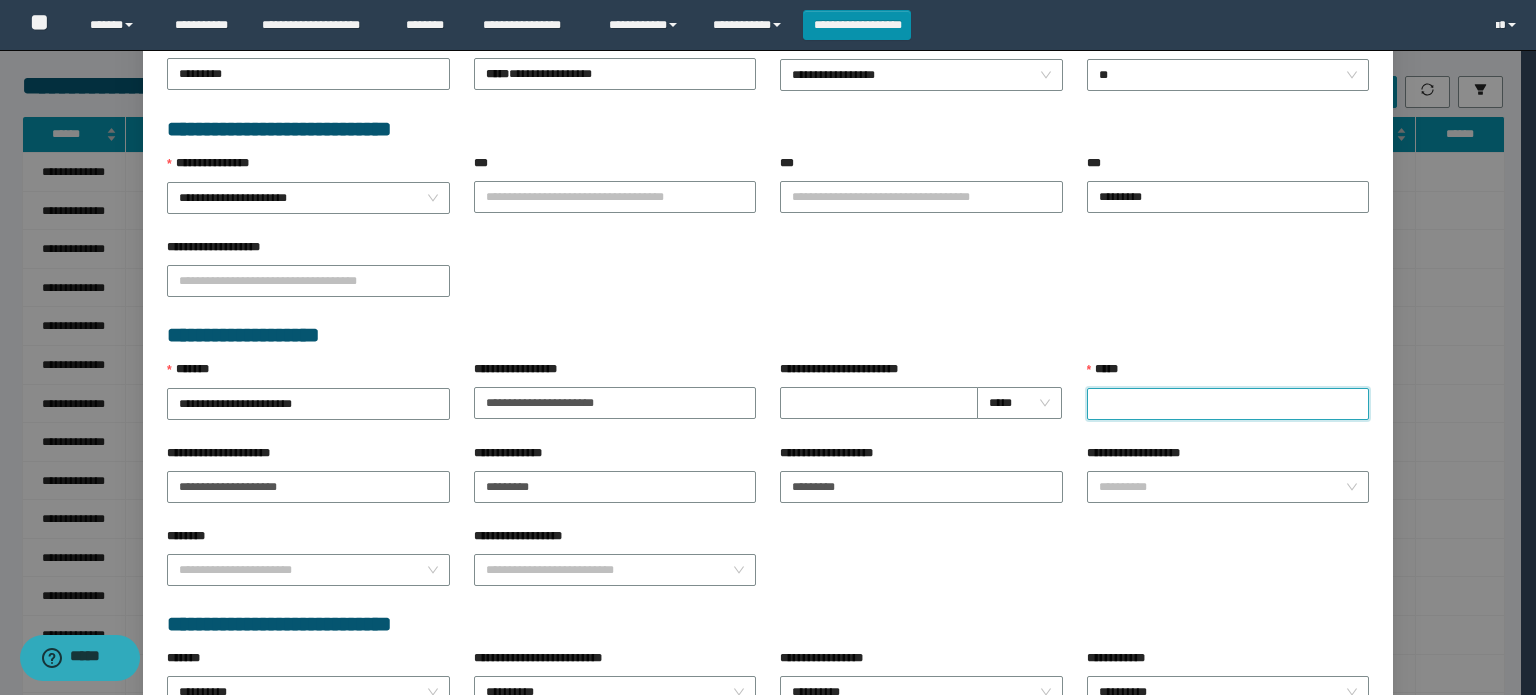 click on "*****" at bounding box center [1228, 404] 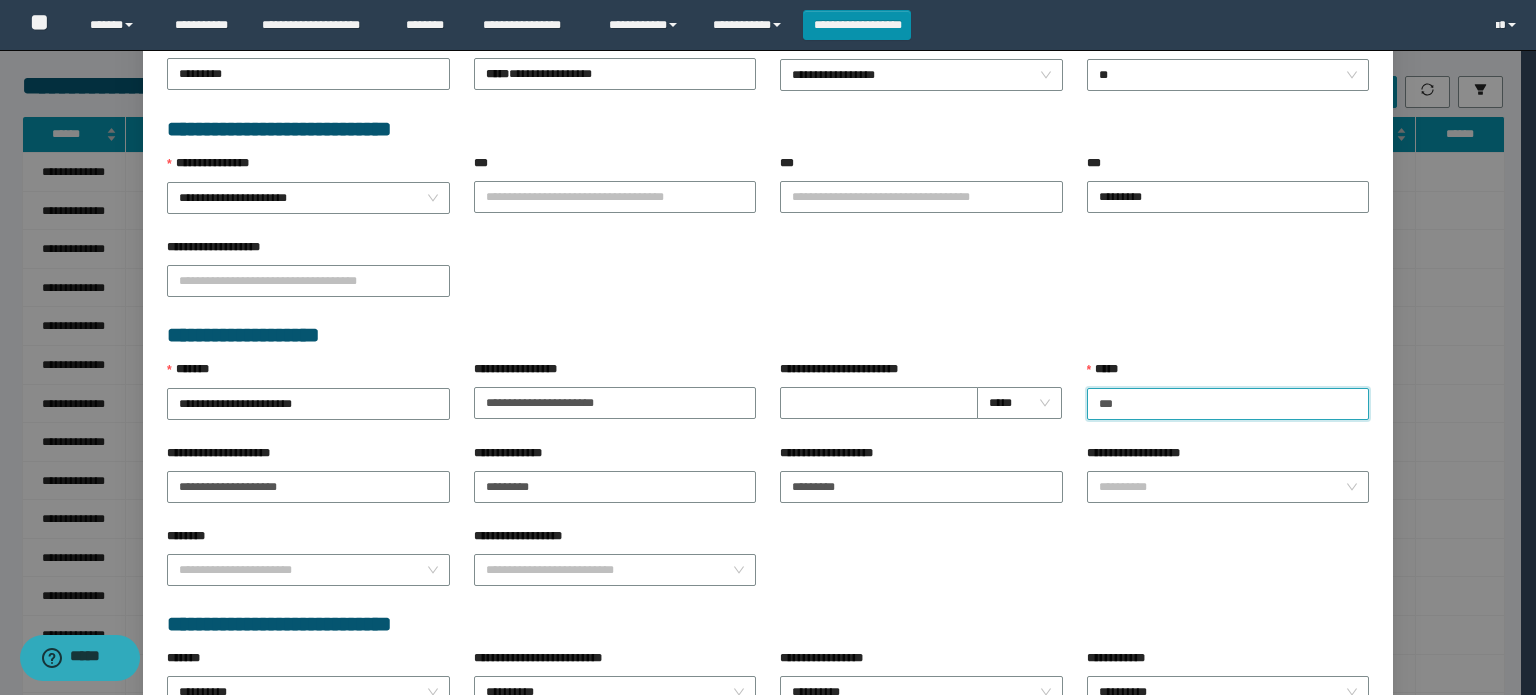 type on "**********" 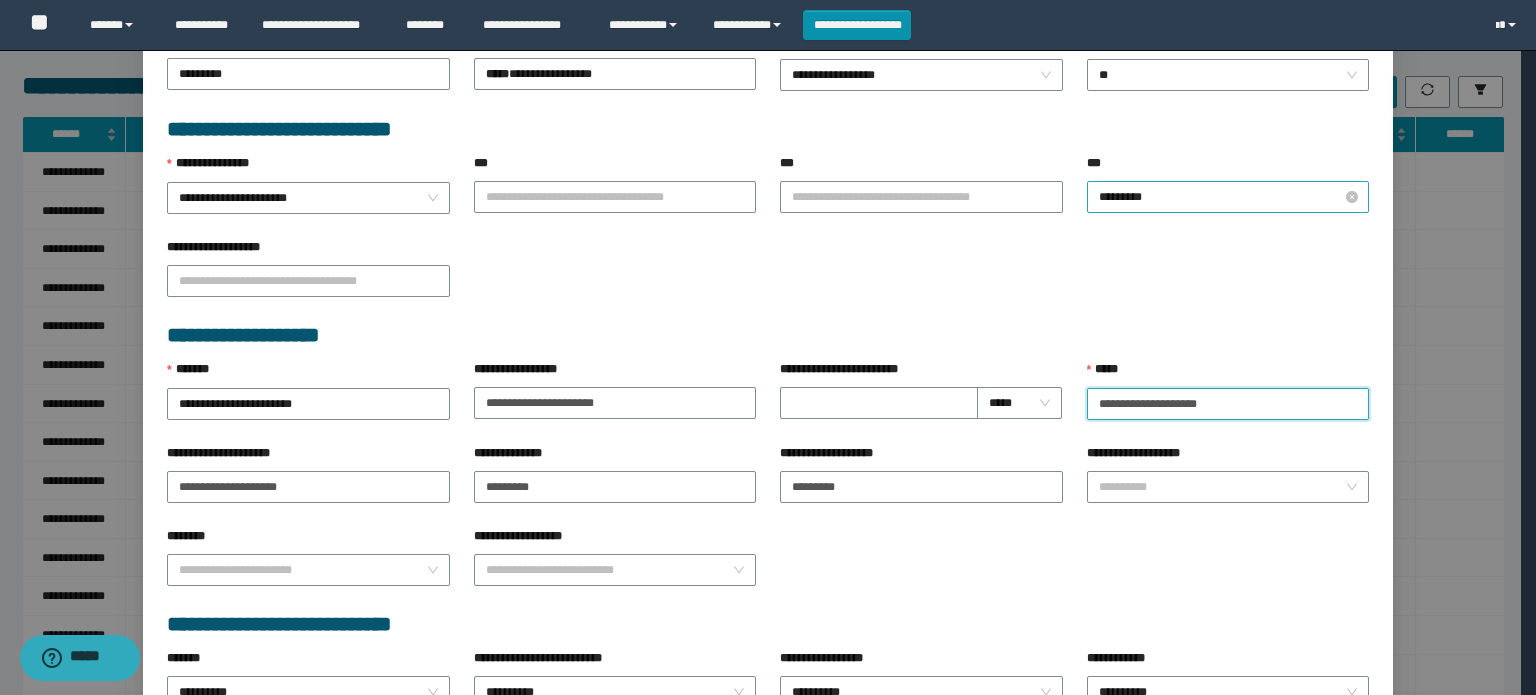 click on "*********" at bounding box center [1228, 197] 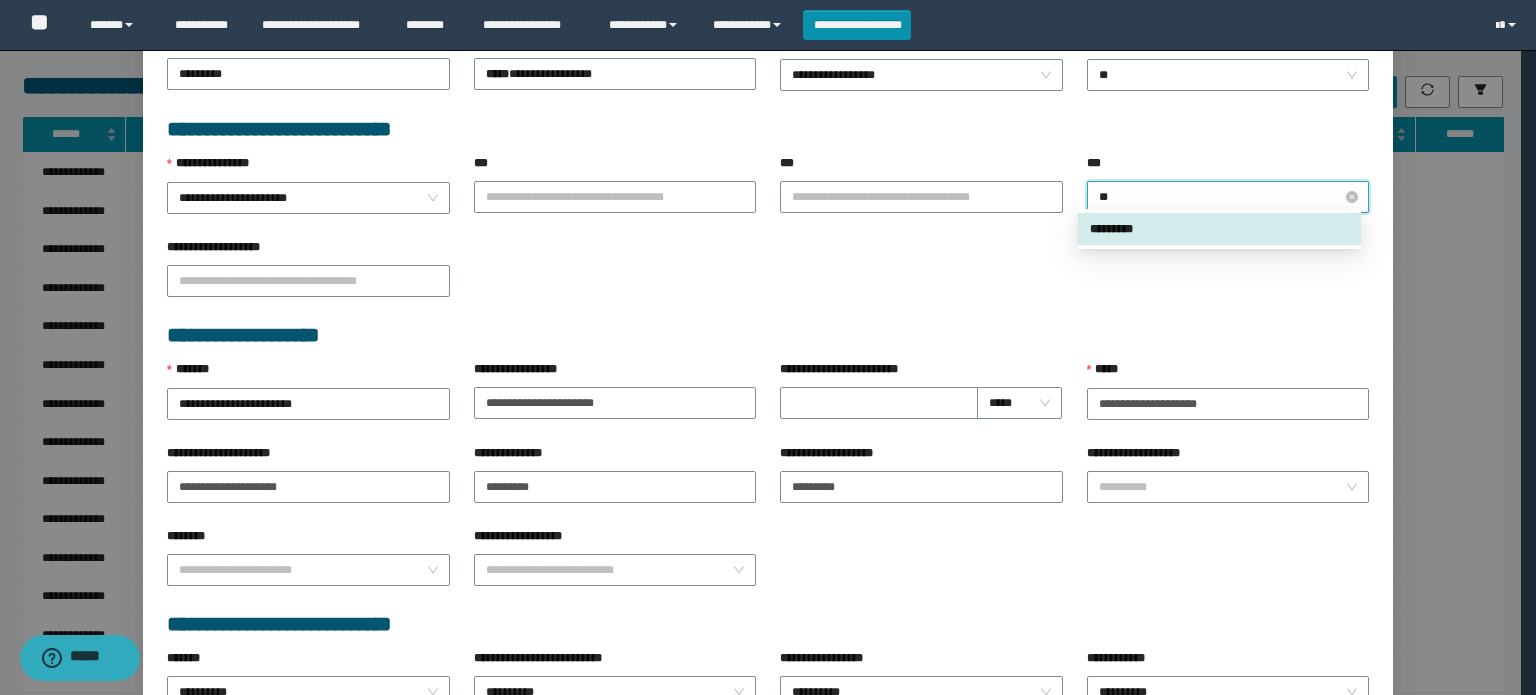 type on "***" 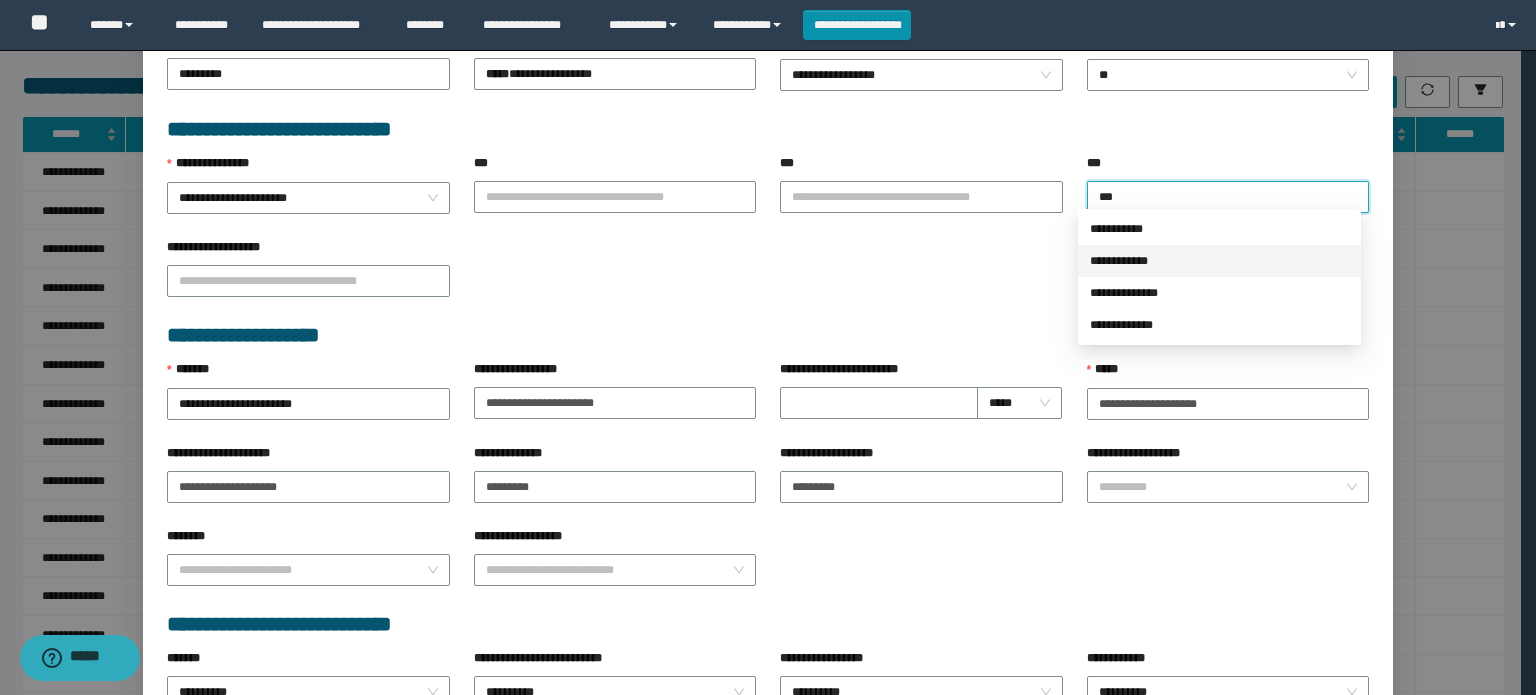 click on "**********" at bounding box center [1219, 261] 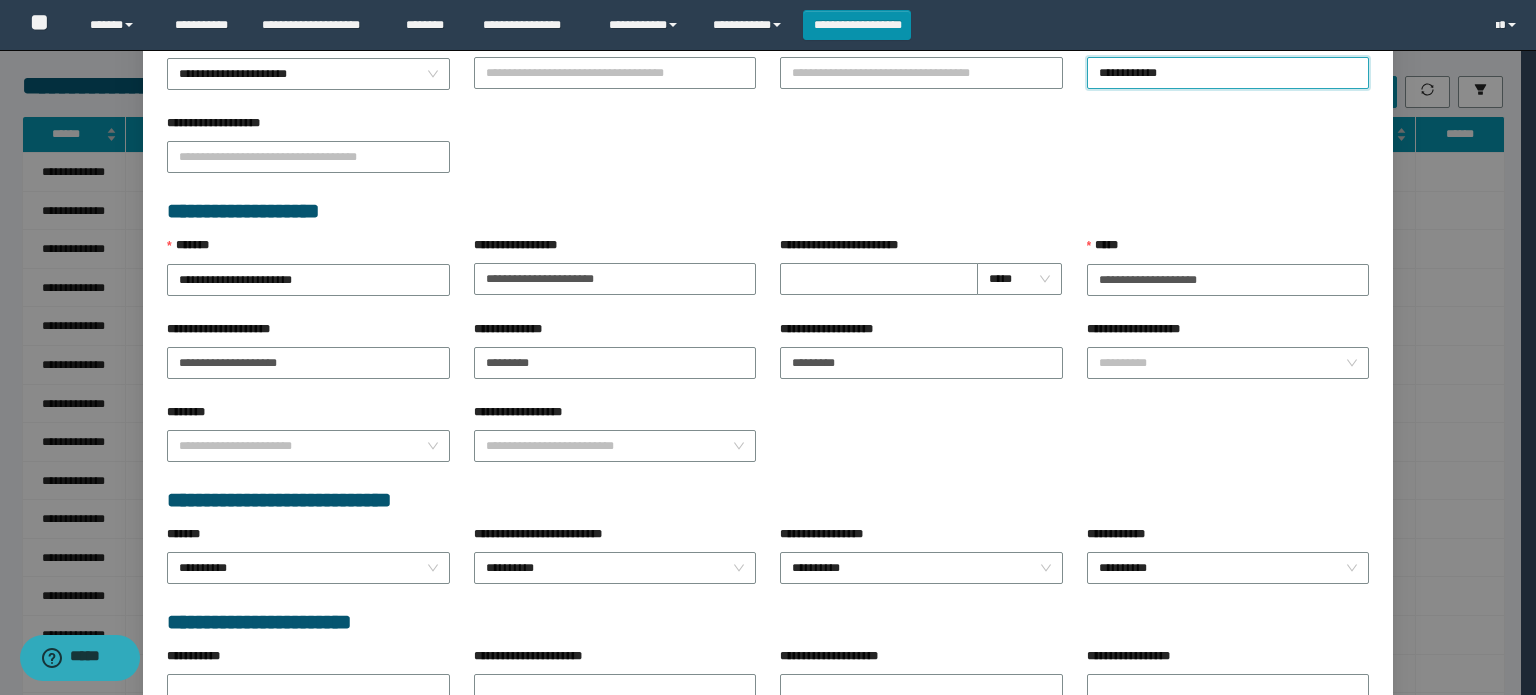 scroll, scrollTop: 849, scrollLeft: 0, axis: vertical 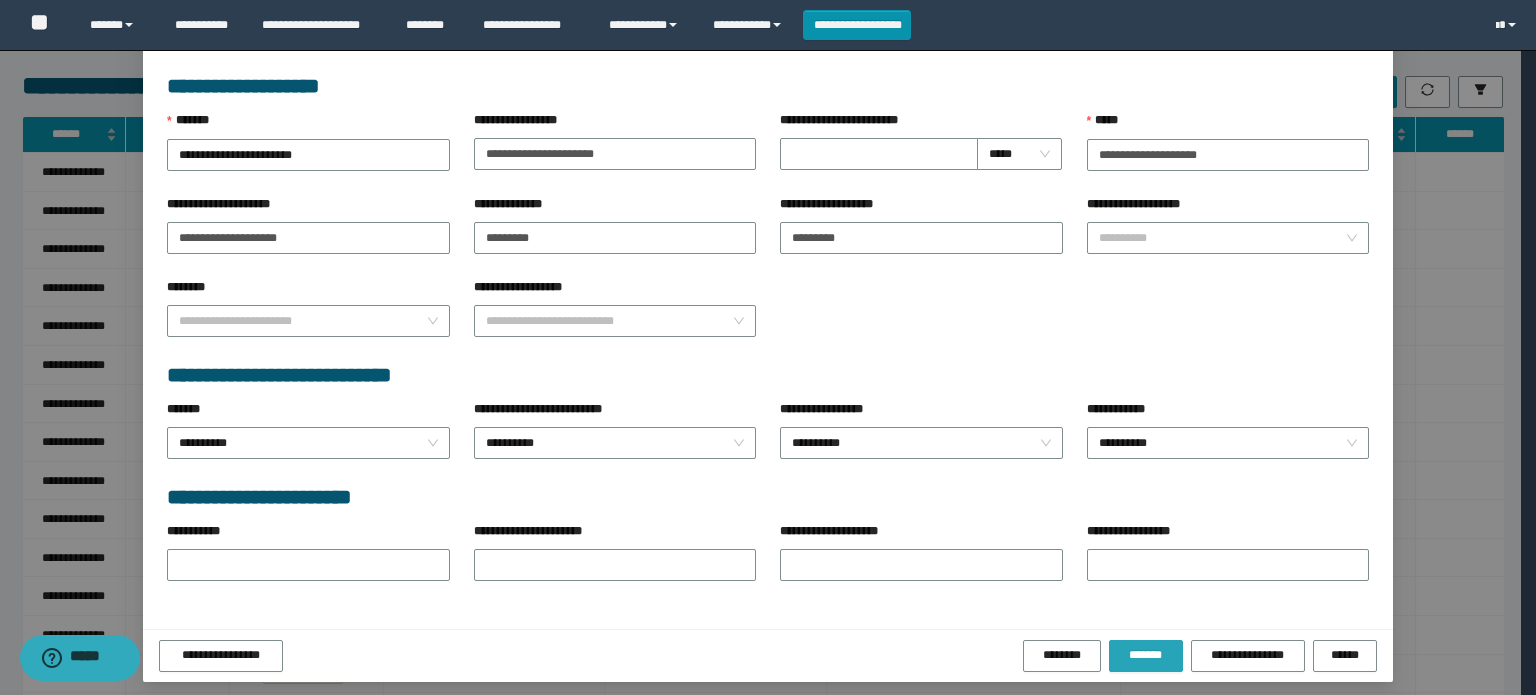 click on "*******" at bounding box center [1146, 656] 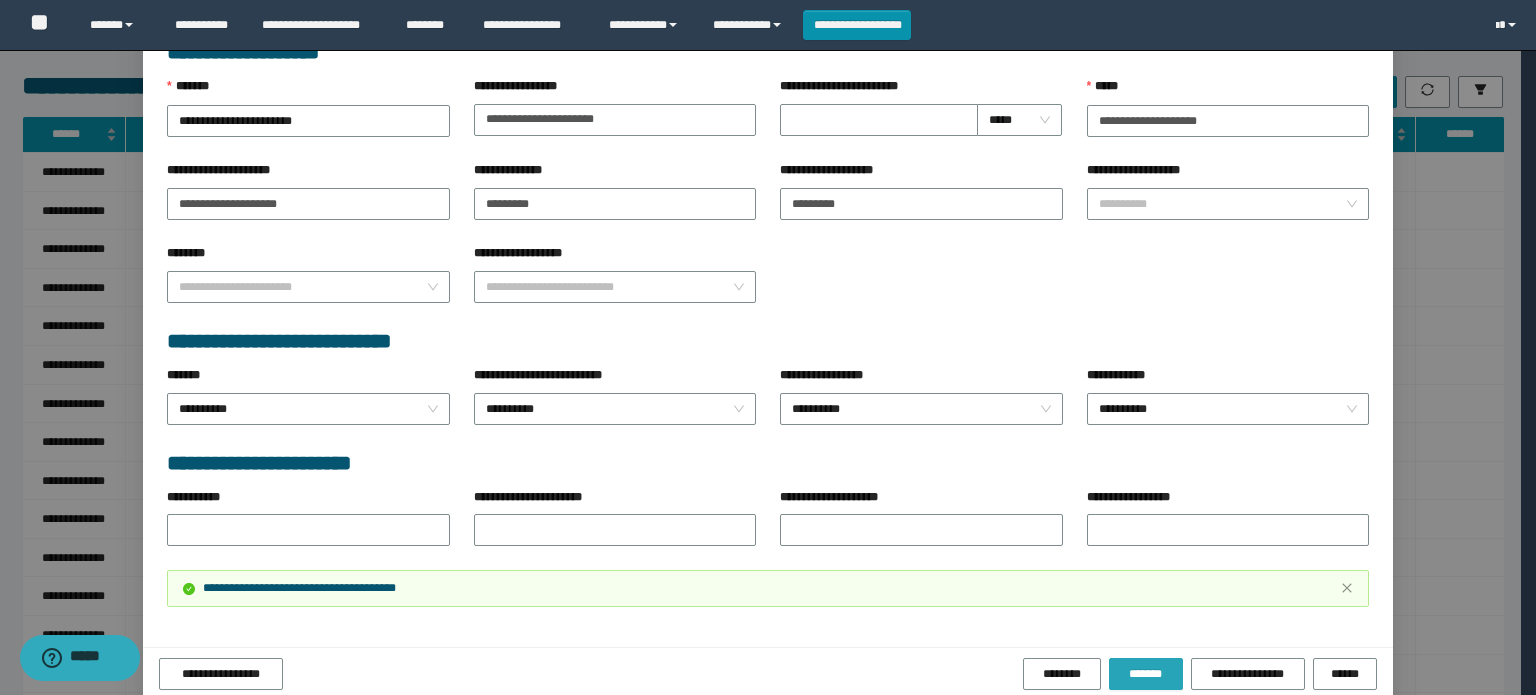 scroll, scrollTop: 954, scrollLeft: 0, axis: vertical 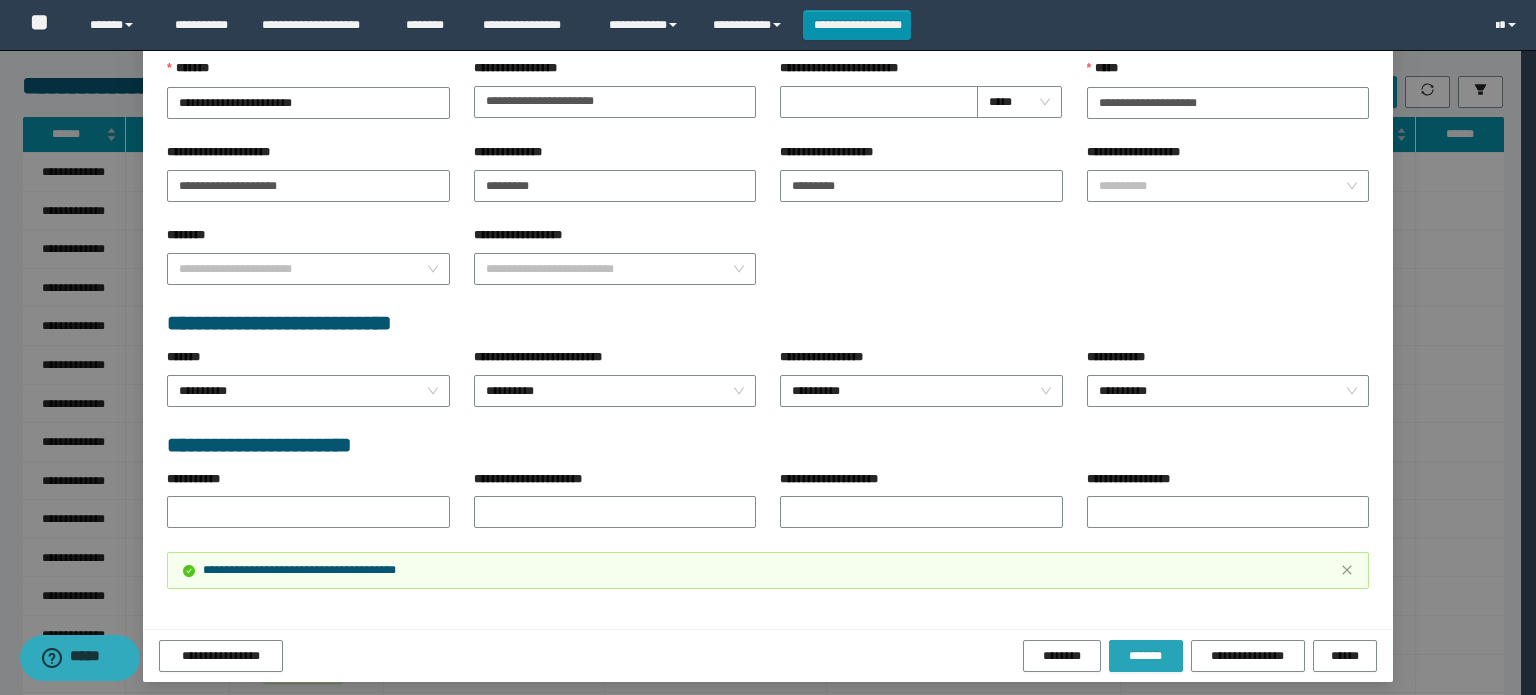 click on "*******" at bounding box center (1146, 656) 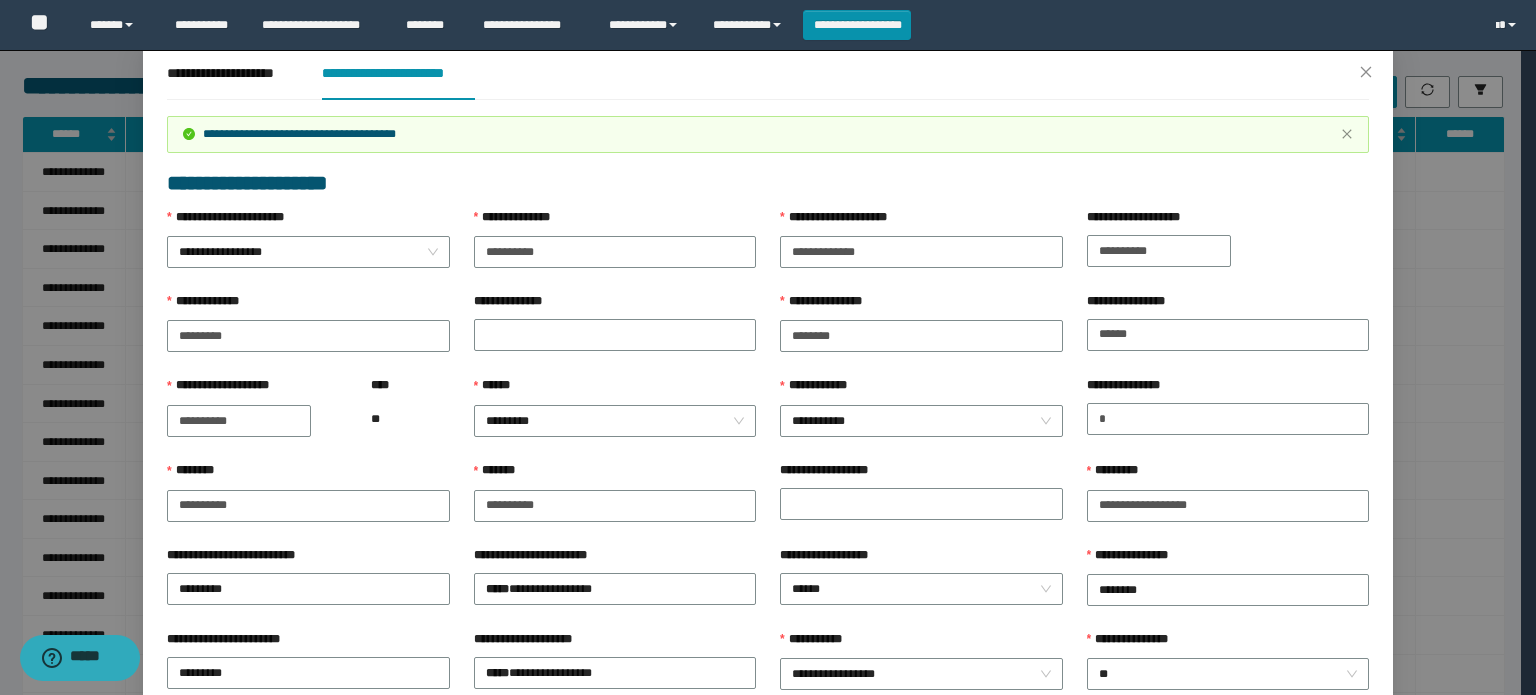 scroll, scrollTop: 0, scrollLeft: 0, axis: both 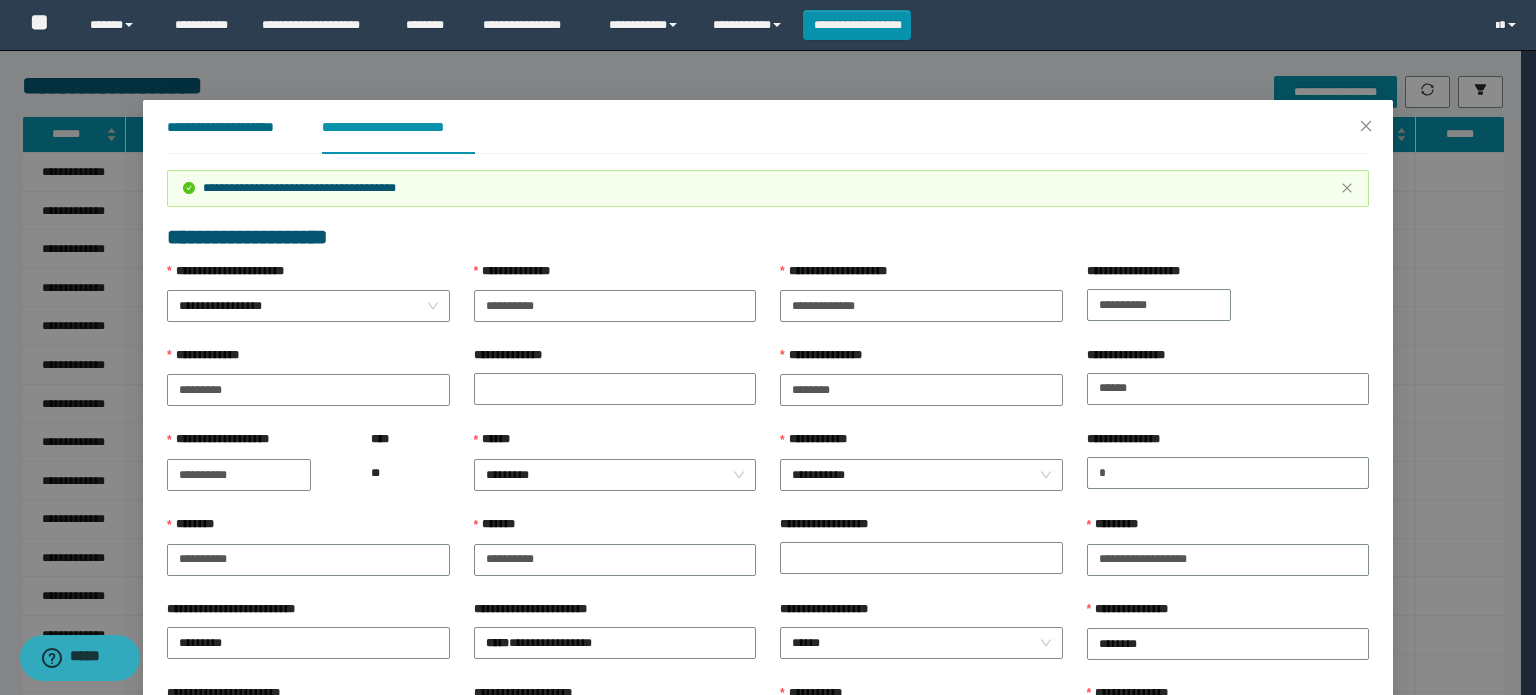 click on "**********" at bounding box center (228, 127) 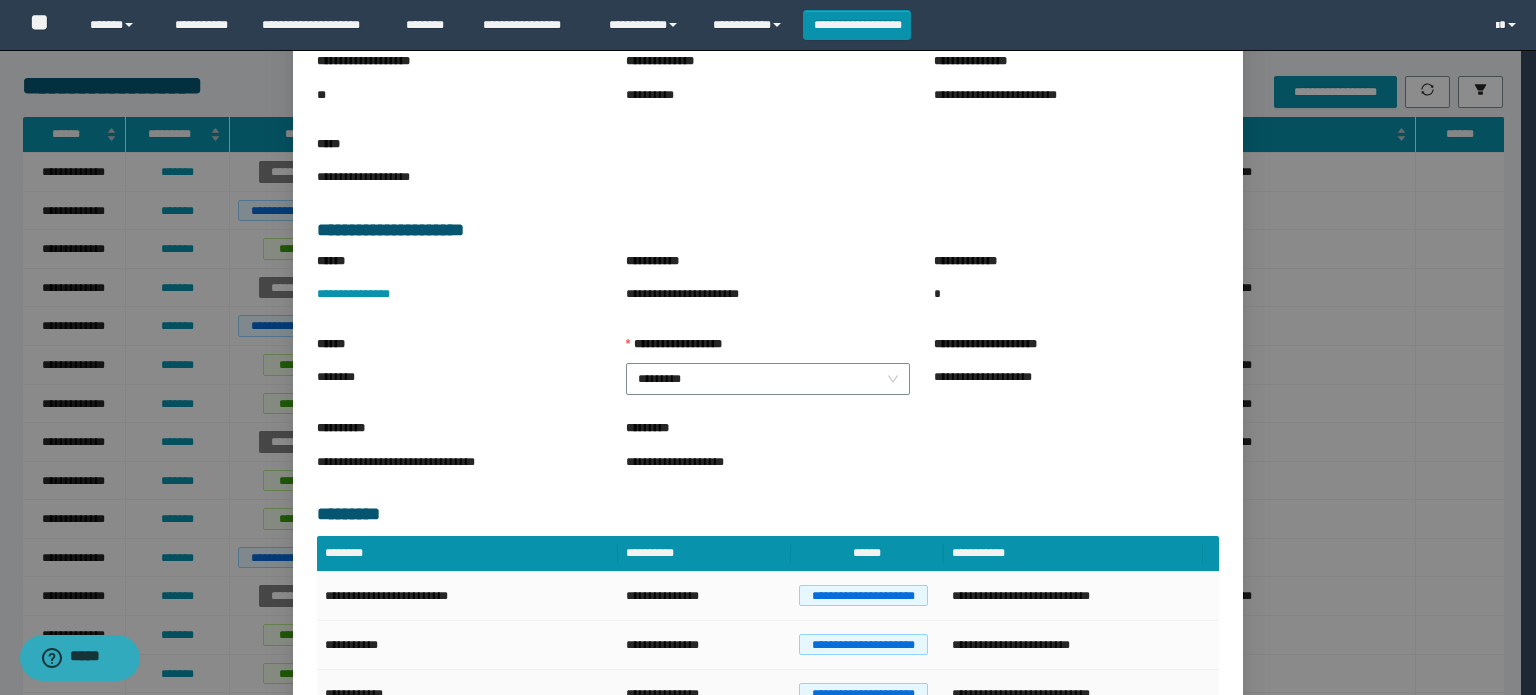 scroll, scrollTop: 274, scrollLeft: 0, axis: vertical 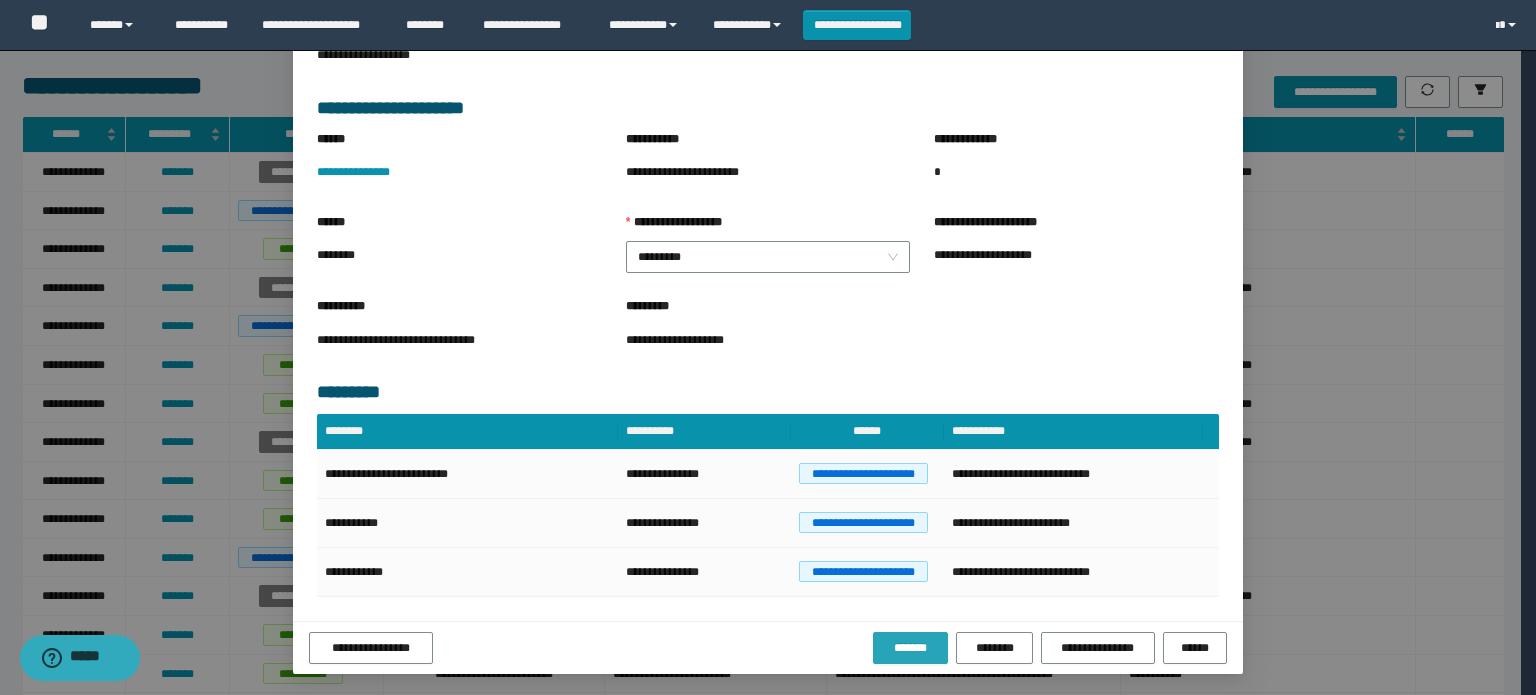 click on "*******" at bounding box center [910, 648] 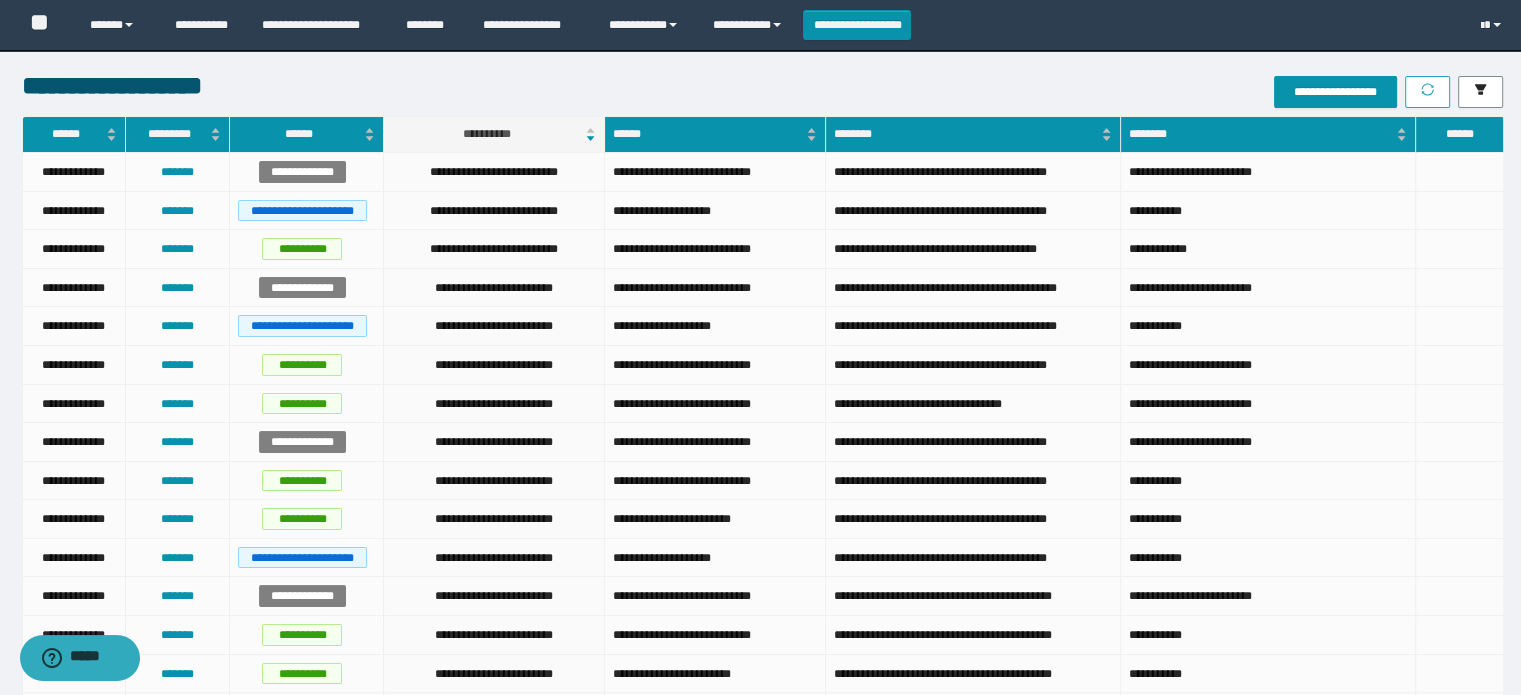 click 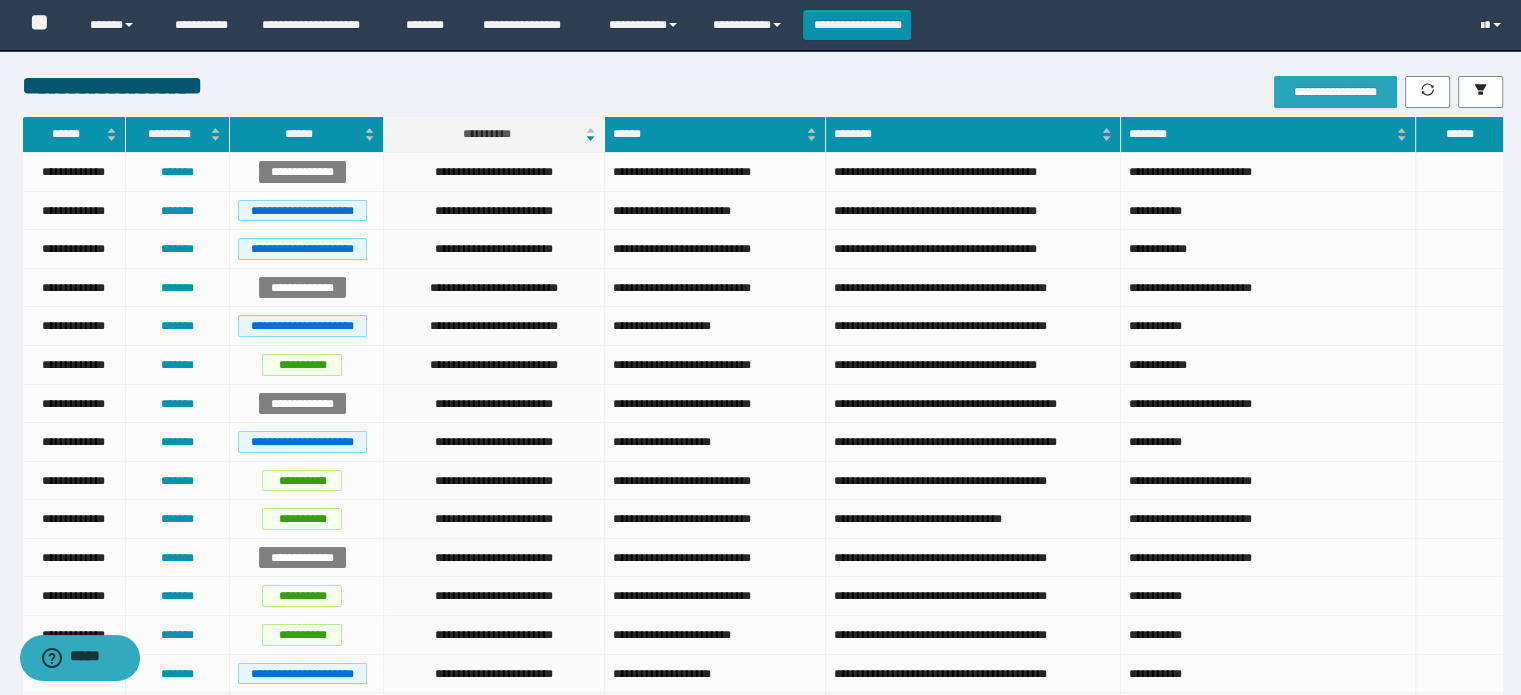 click on "**********" at bounding box center [1335, 92] 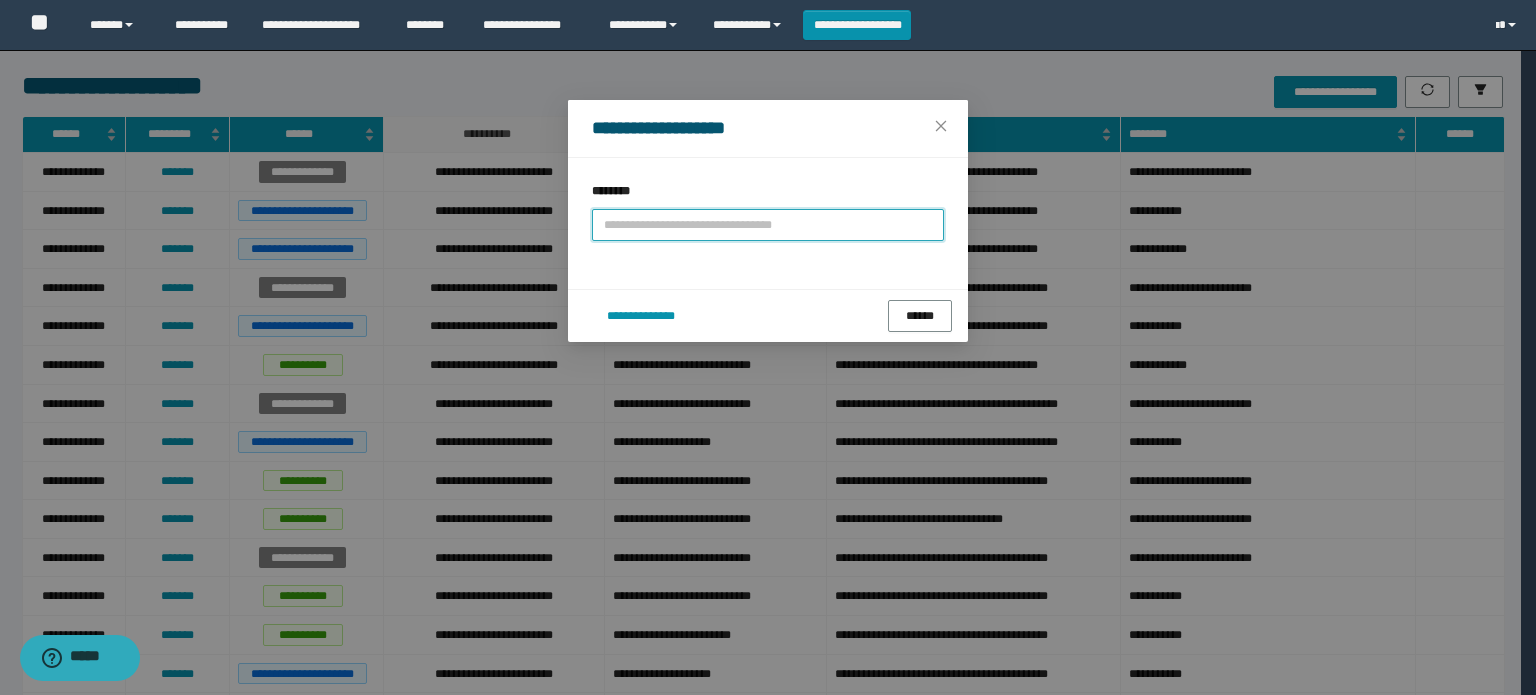 click at bounding box center (768, 225) 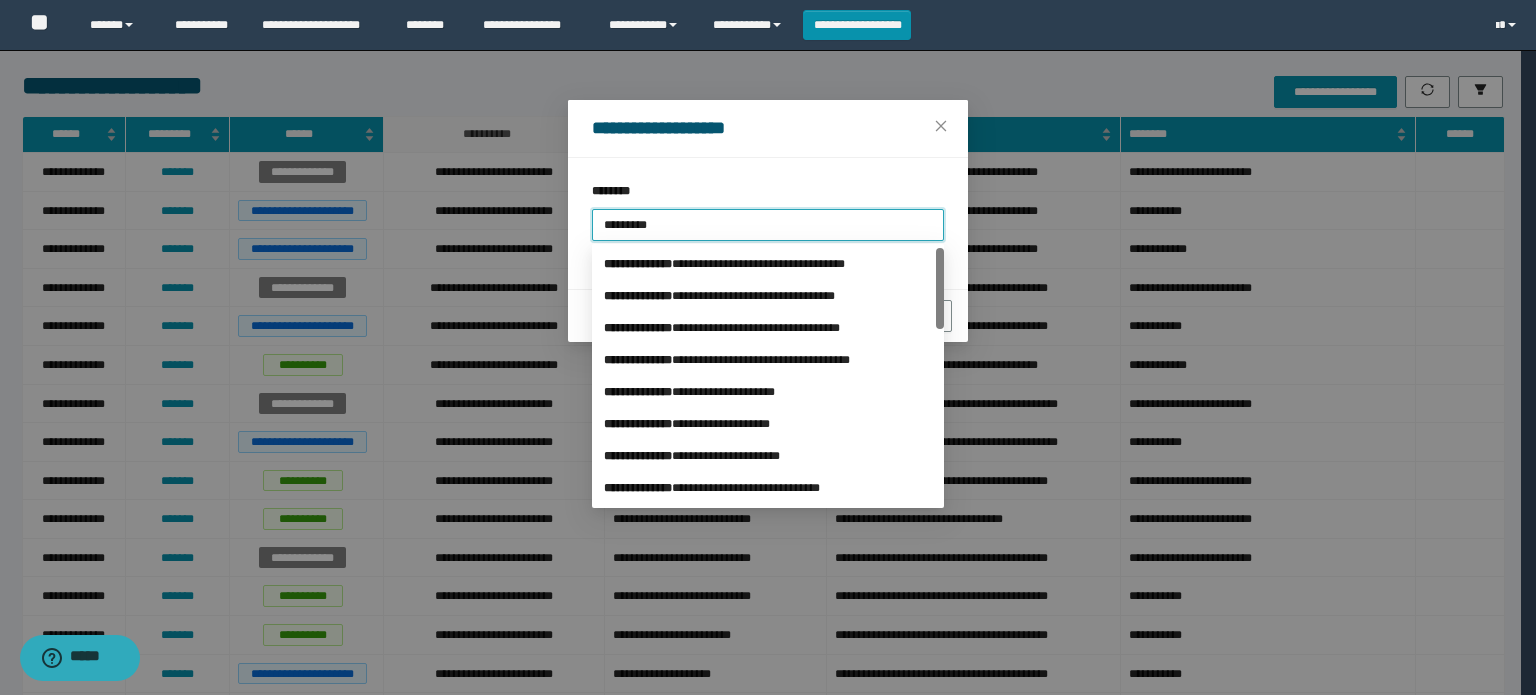 type on "**********" 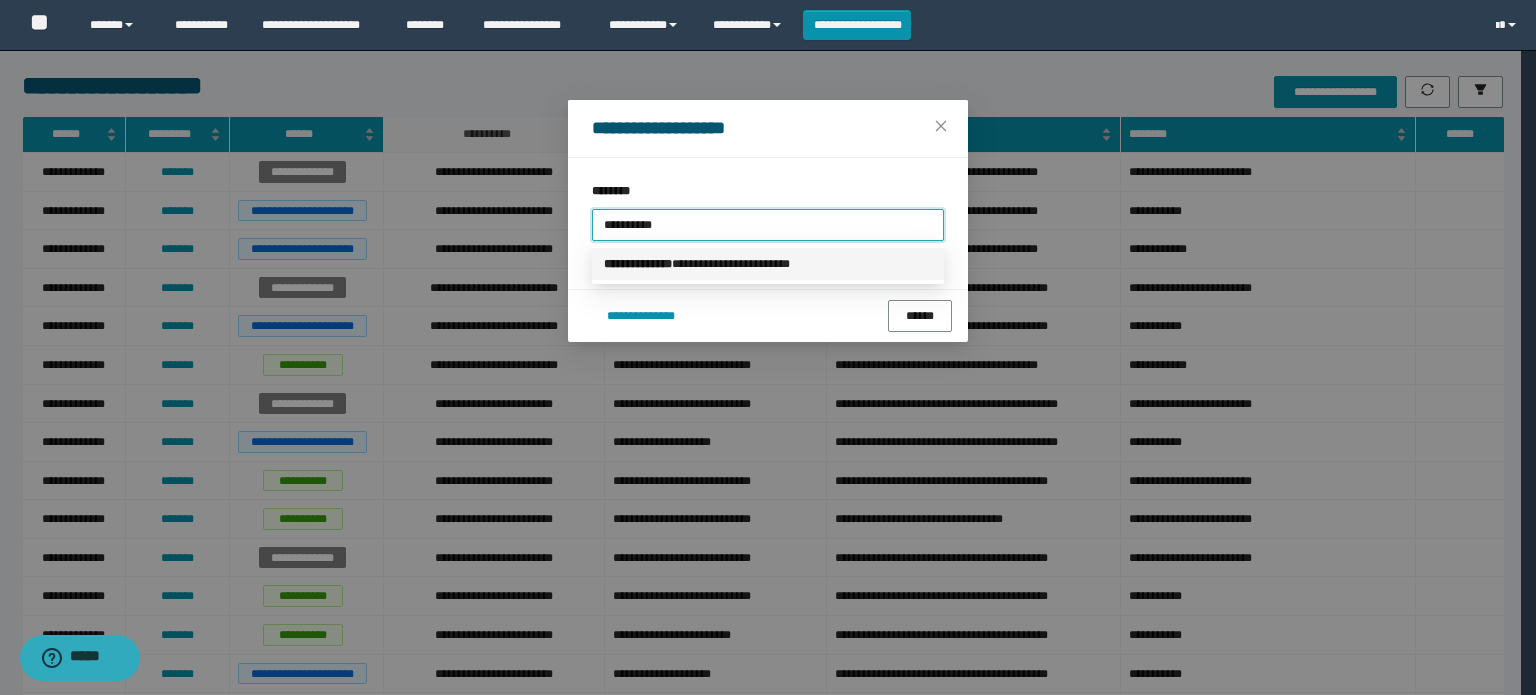 click on "**********" at bounding box center [768, 264] 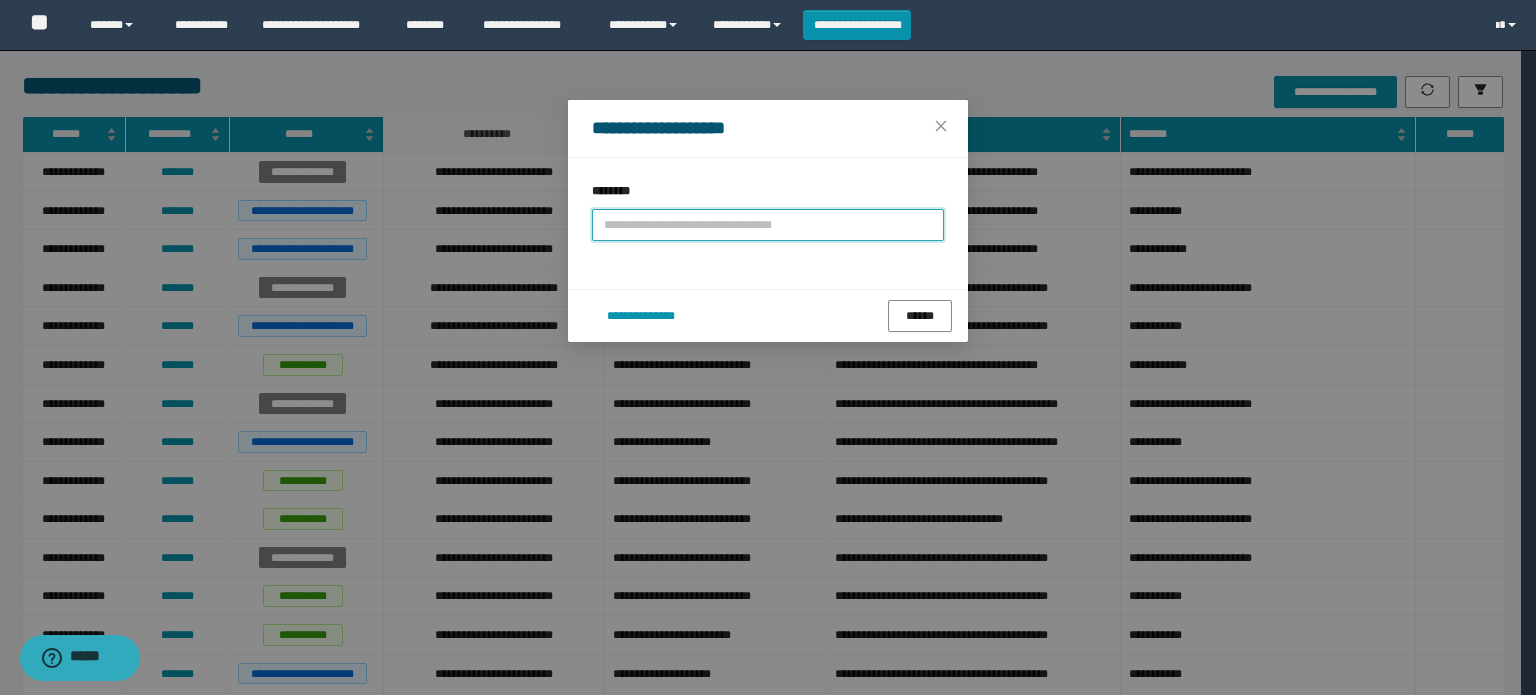 click at bounding box center (768, 225) 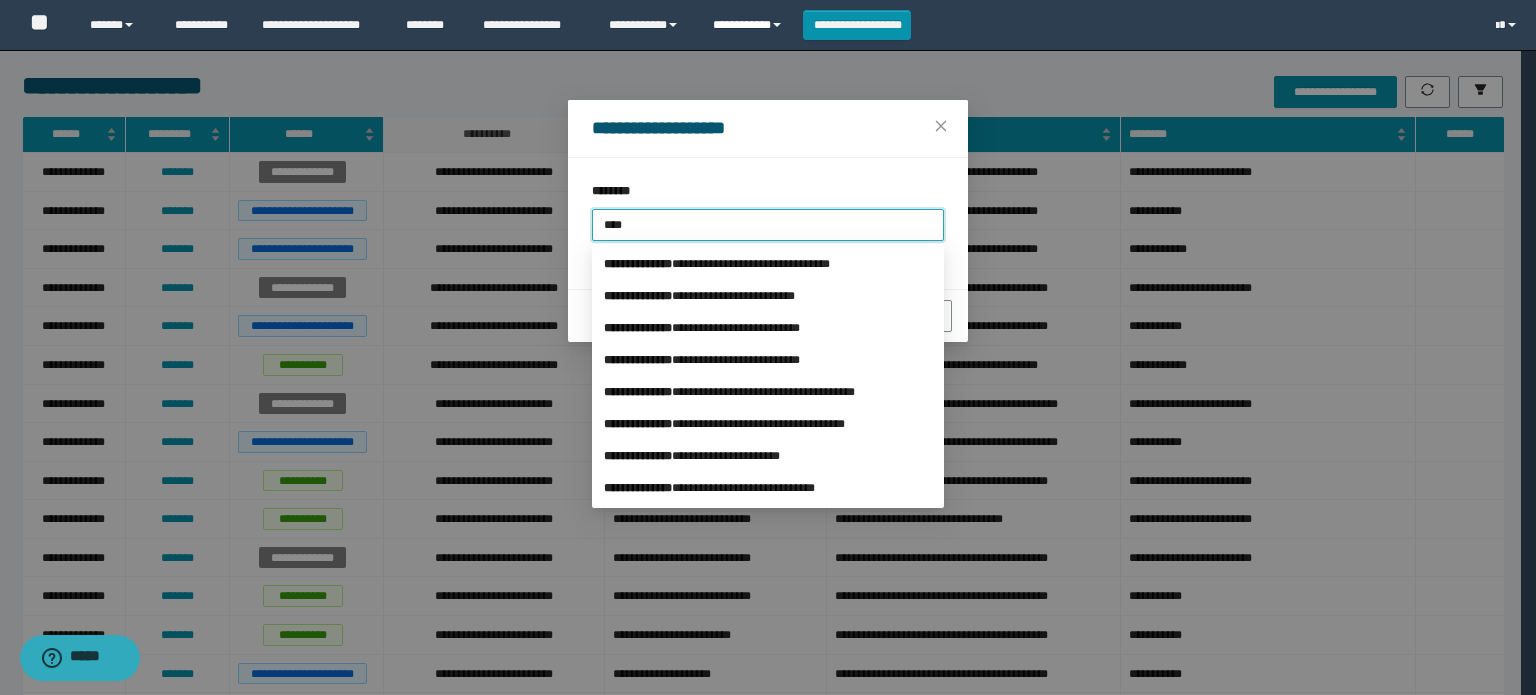 type on "****" 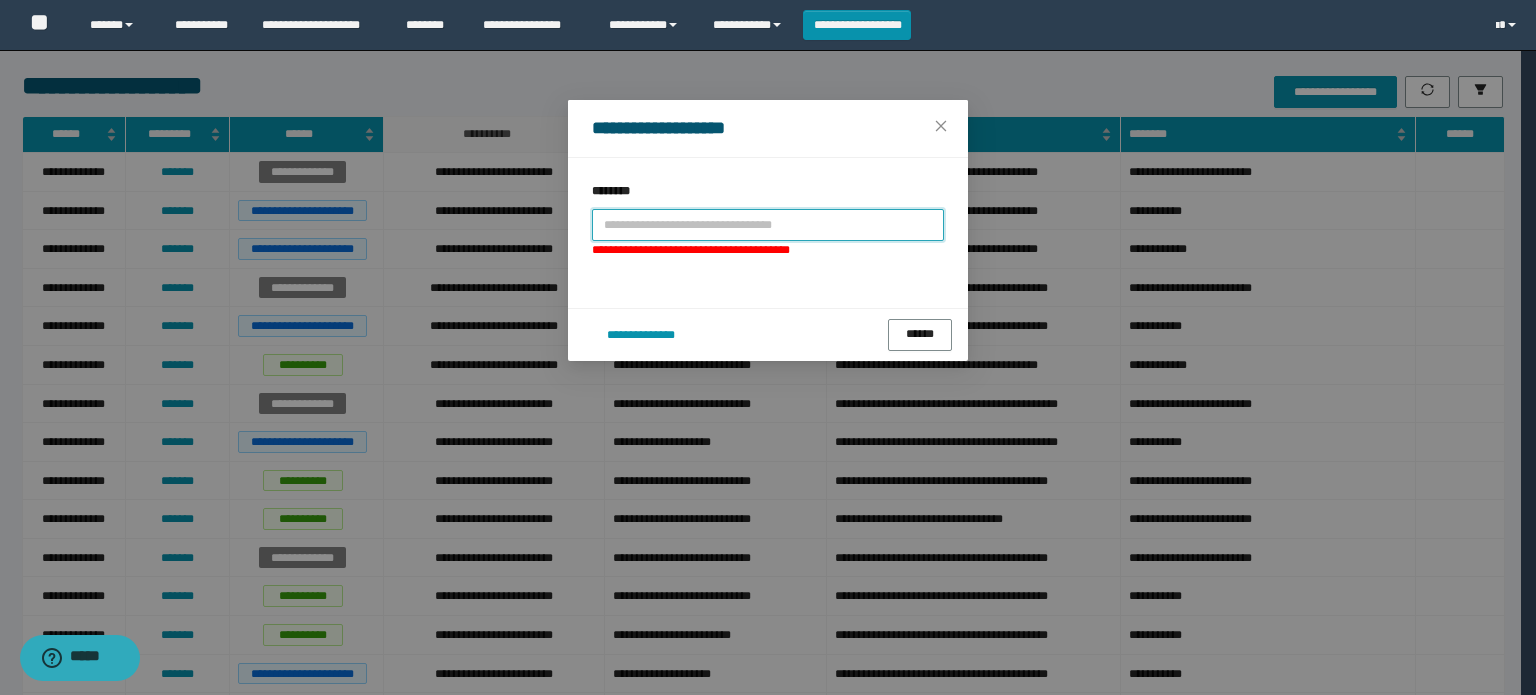 click at bounding box center (768, 225) 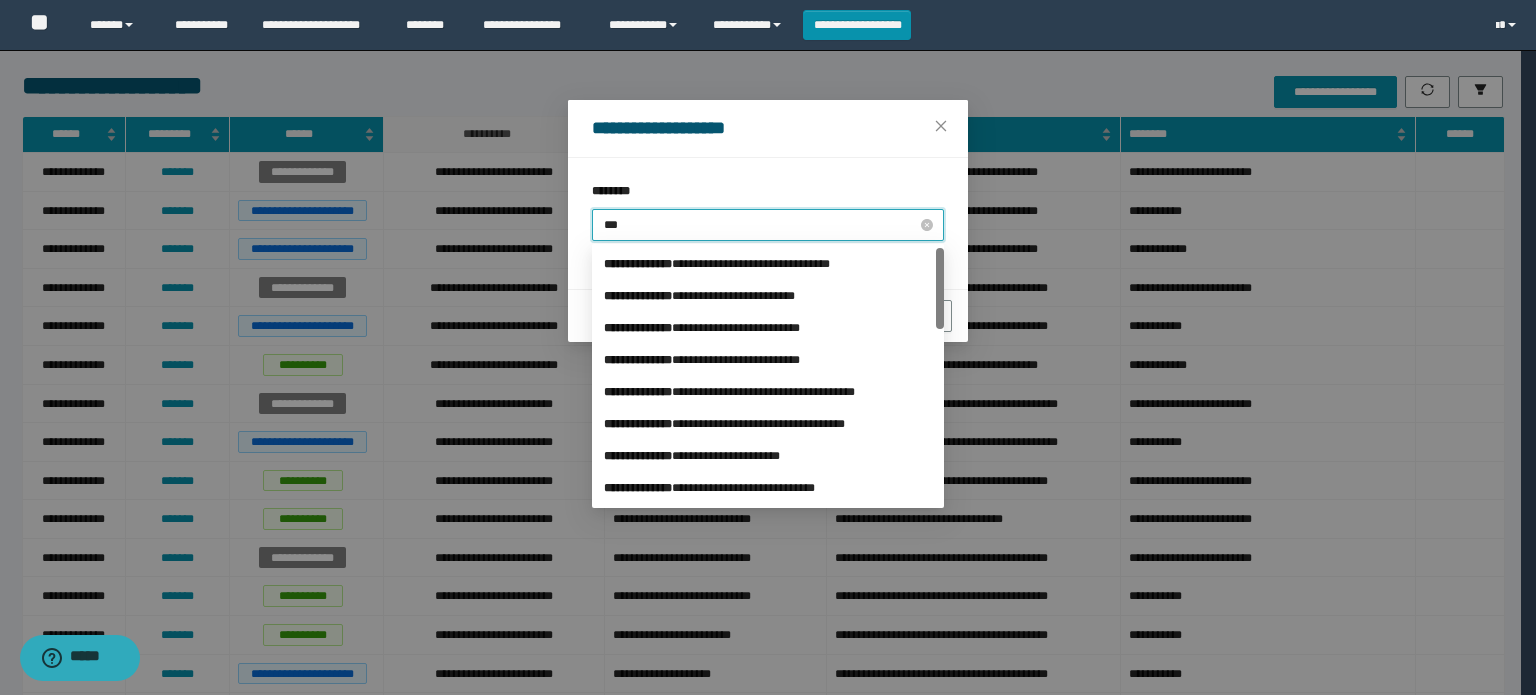 type on "****" 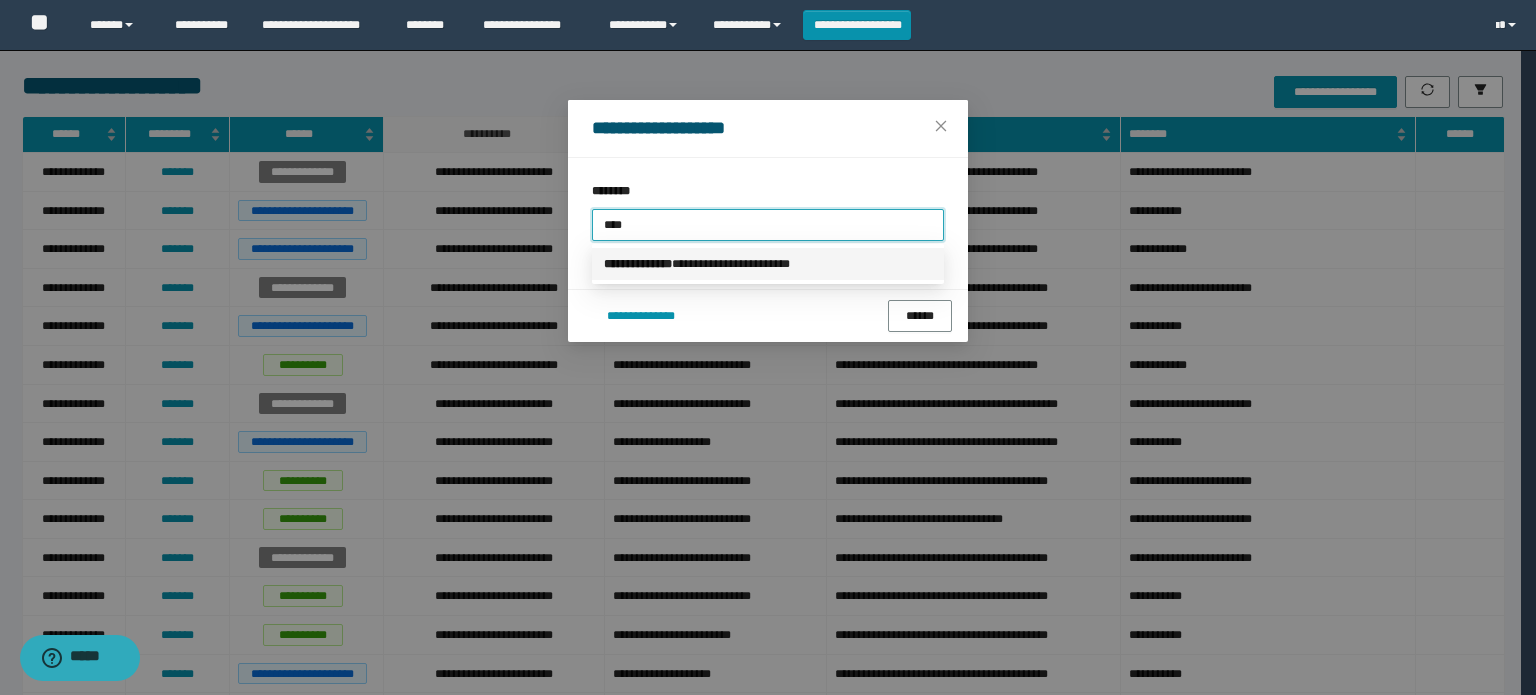 click on "**********" at bounding box center (768, 264) 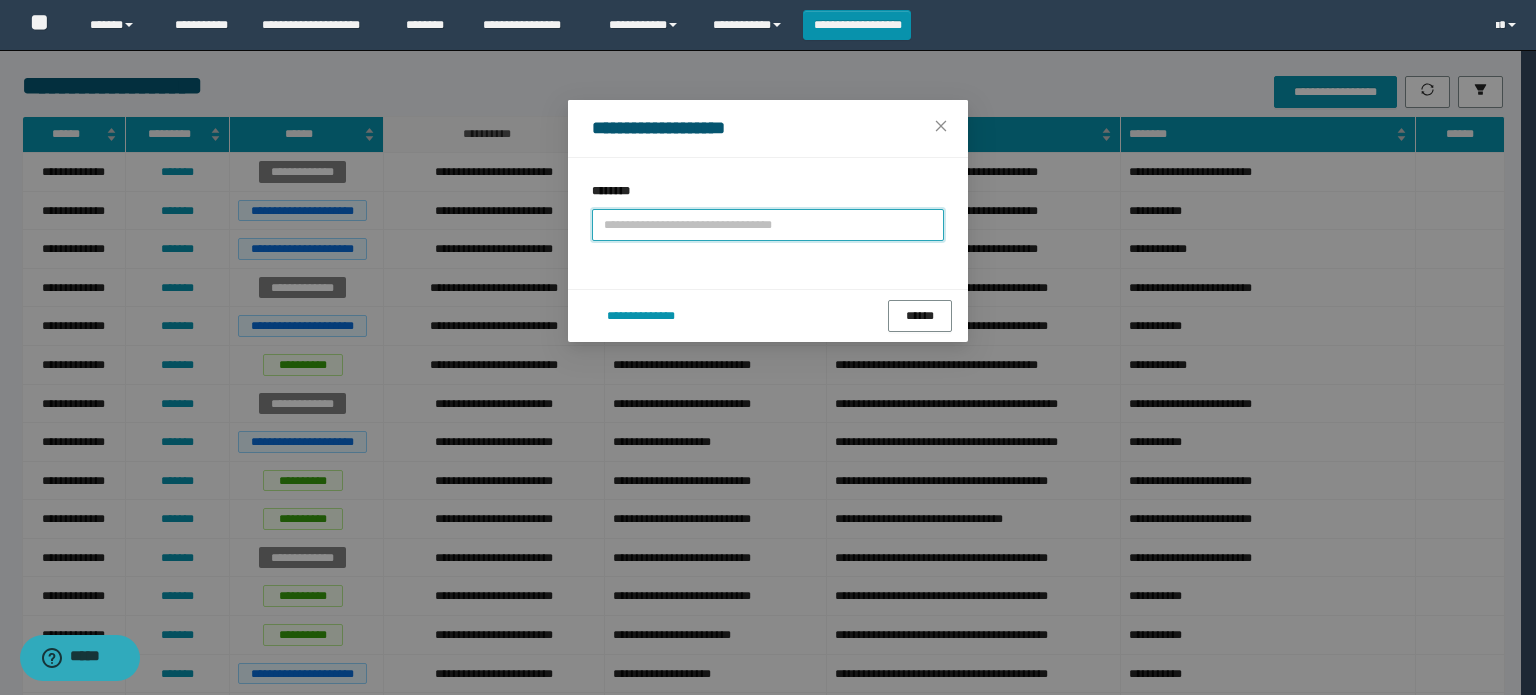 click at bounding box center (768, 225) 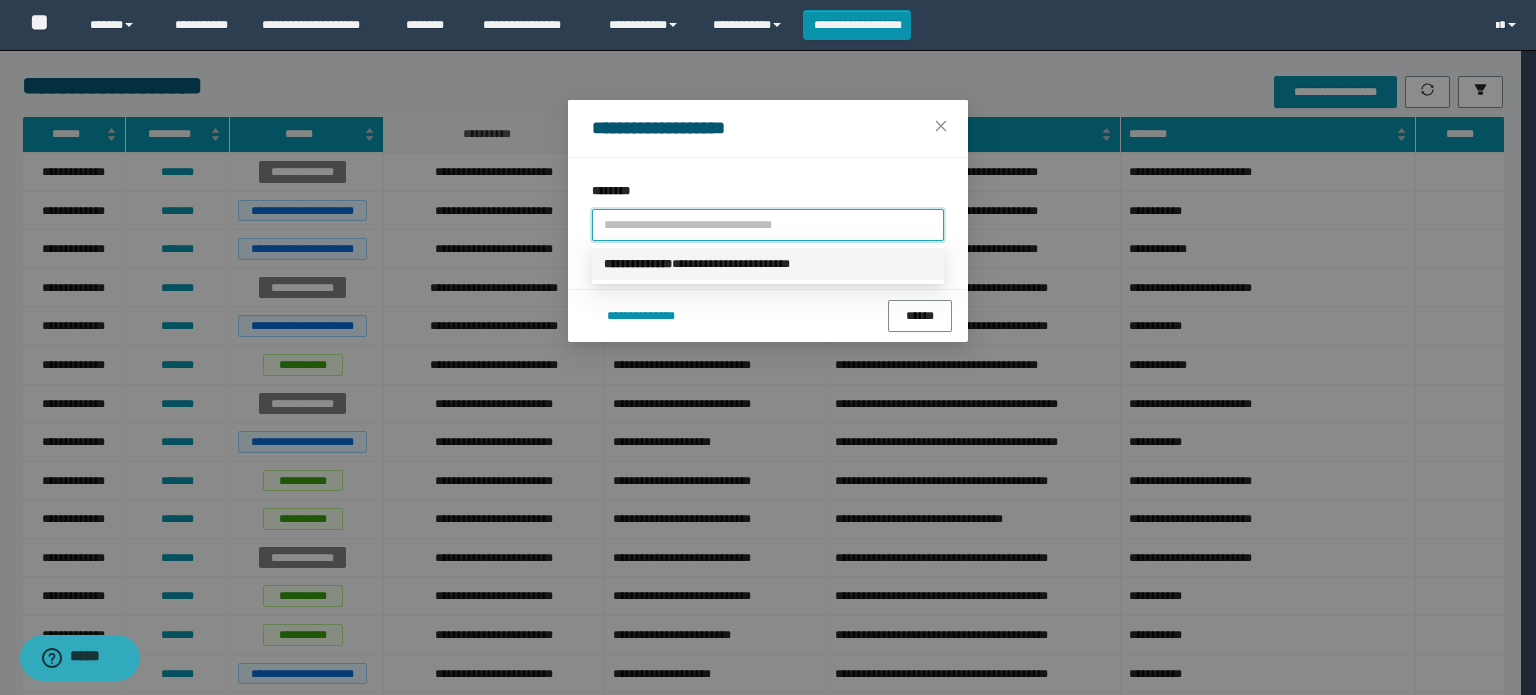 click on "**********" at bounding box center [768, 264] 